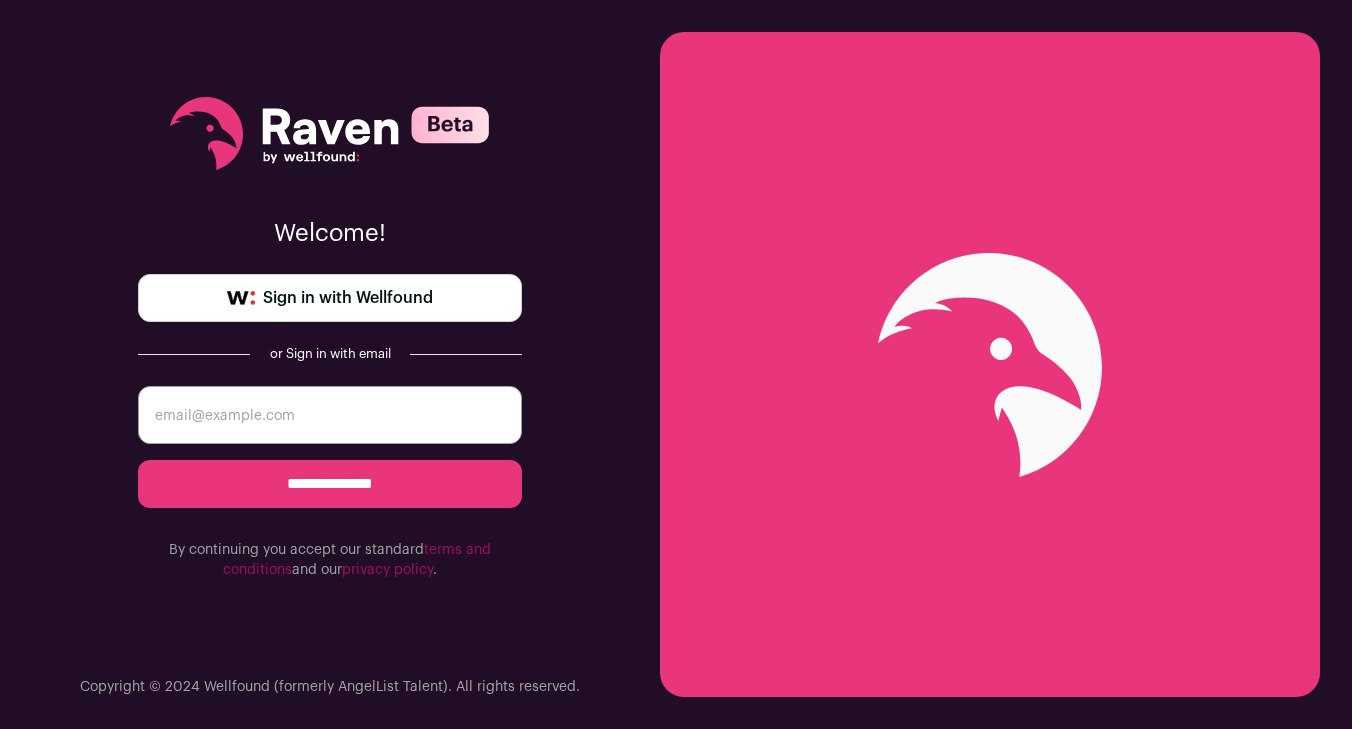 scroll, scrollTop: 0, scrollLeft: 0, axis: both 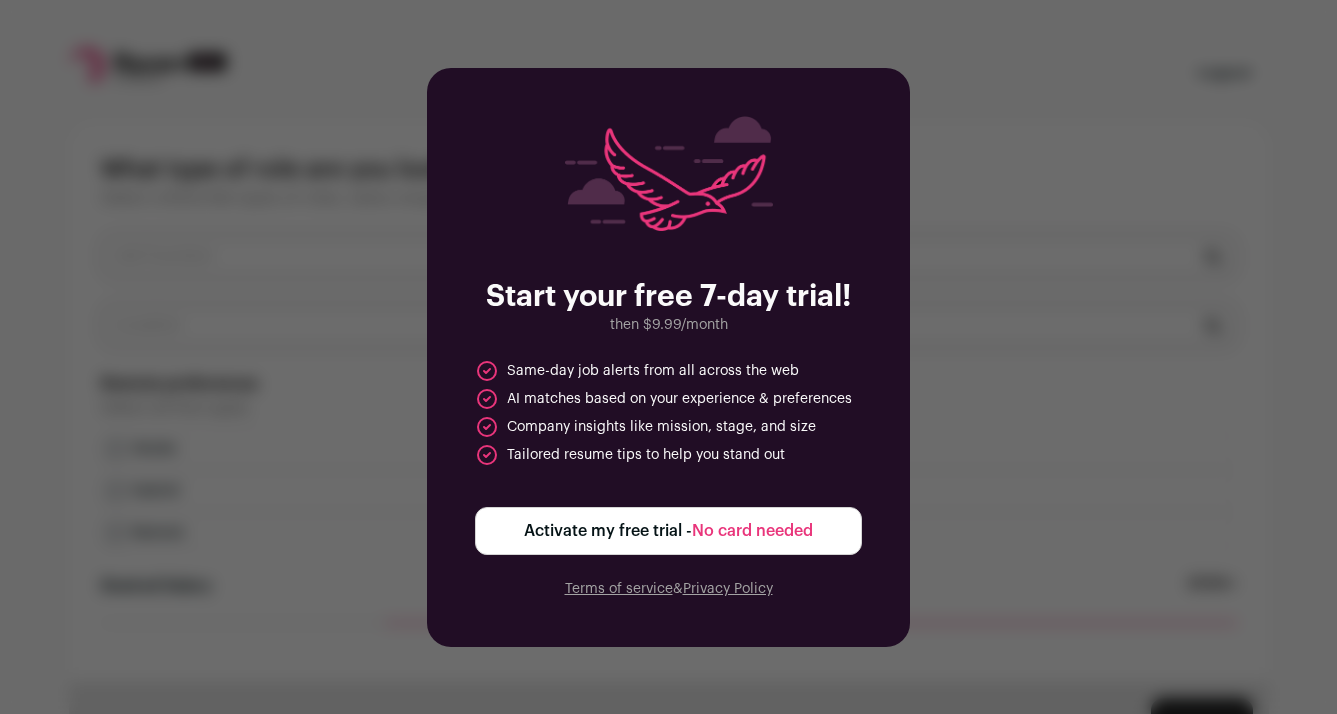 click on "No card needed" at bounding box center (752, 531) 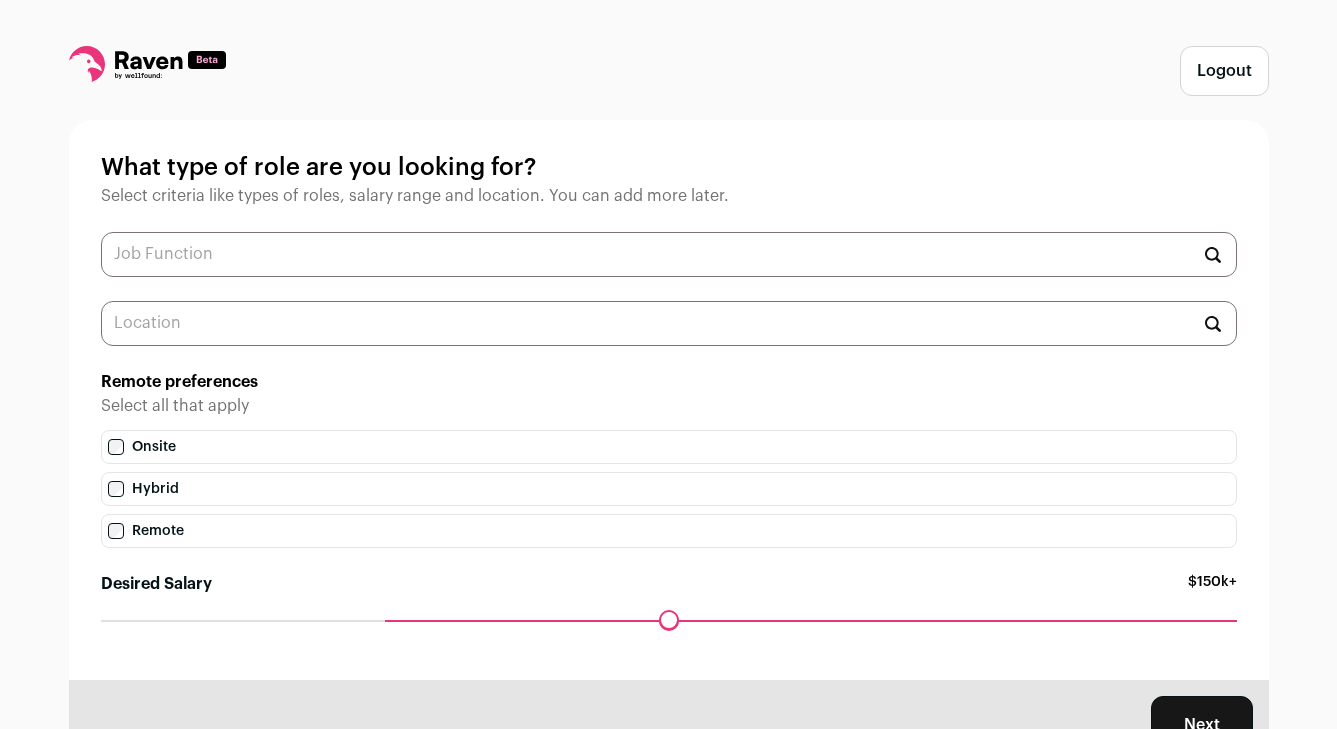 scroll, scrollTop: 0, scrollLeft: 0, axis: both 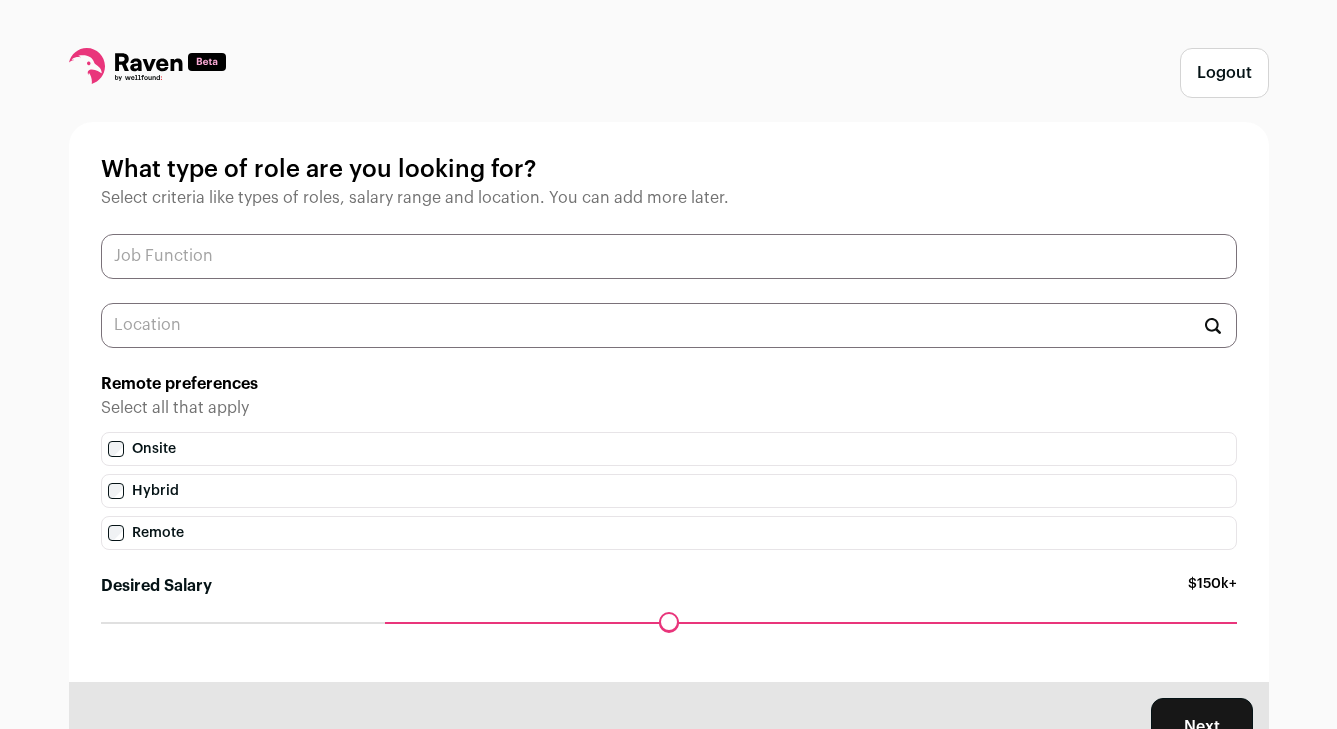 click at bounding box center [669, 256] 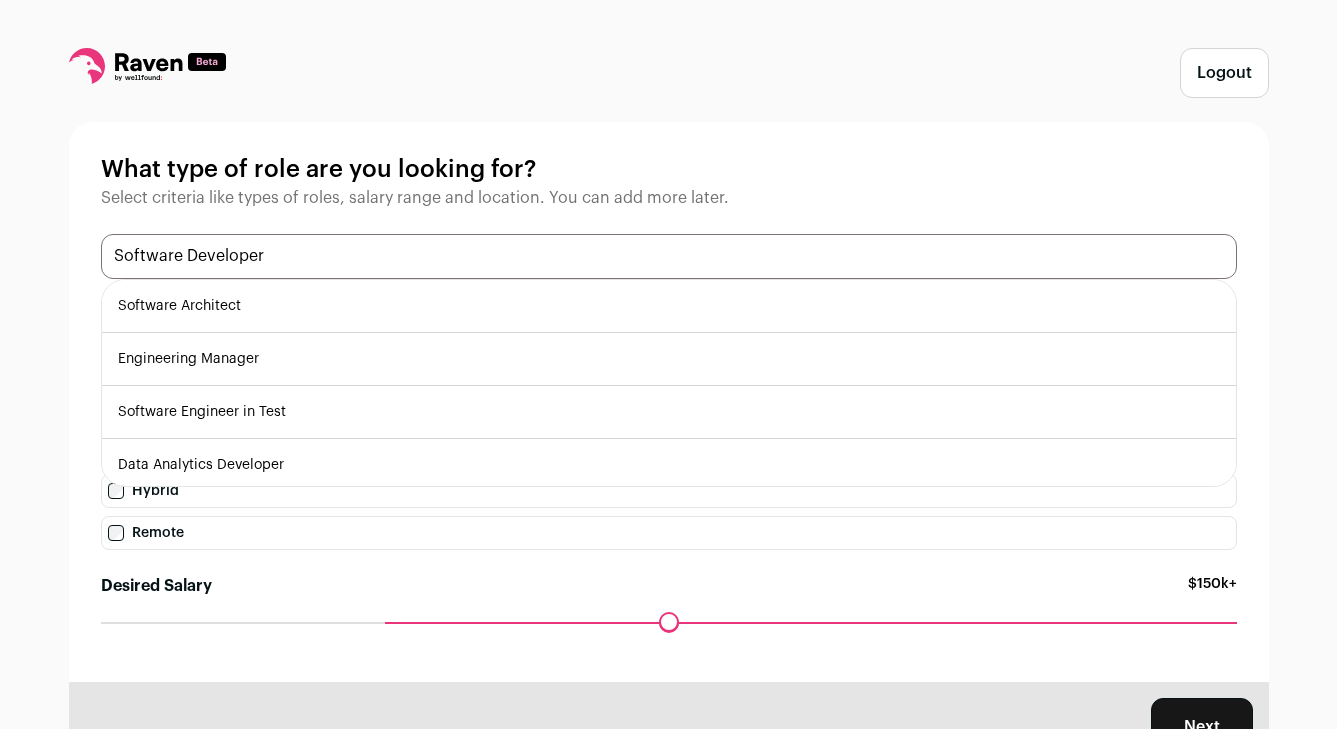 click on "Software Developer" at bounding box center [669, 256] 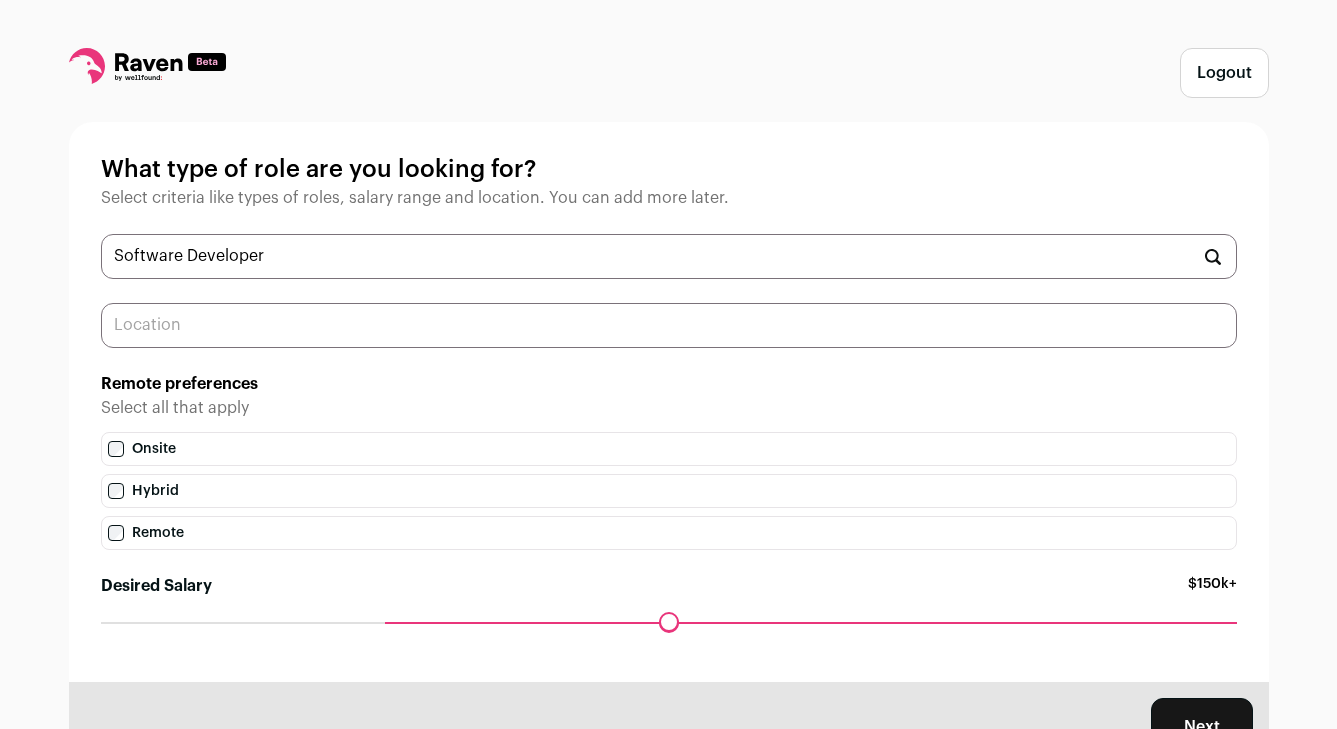 click at bounding box center (669, 325) 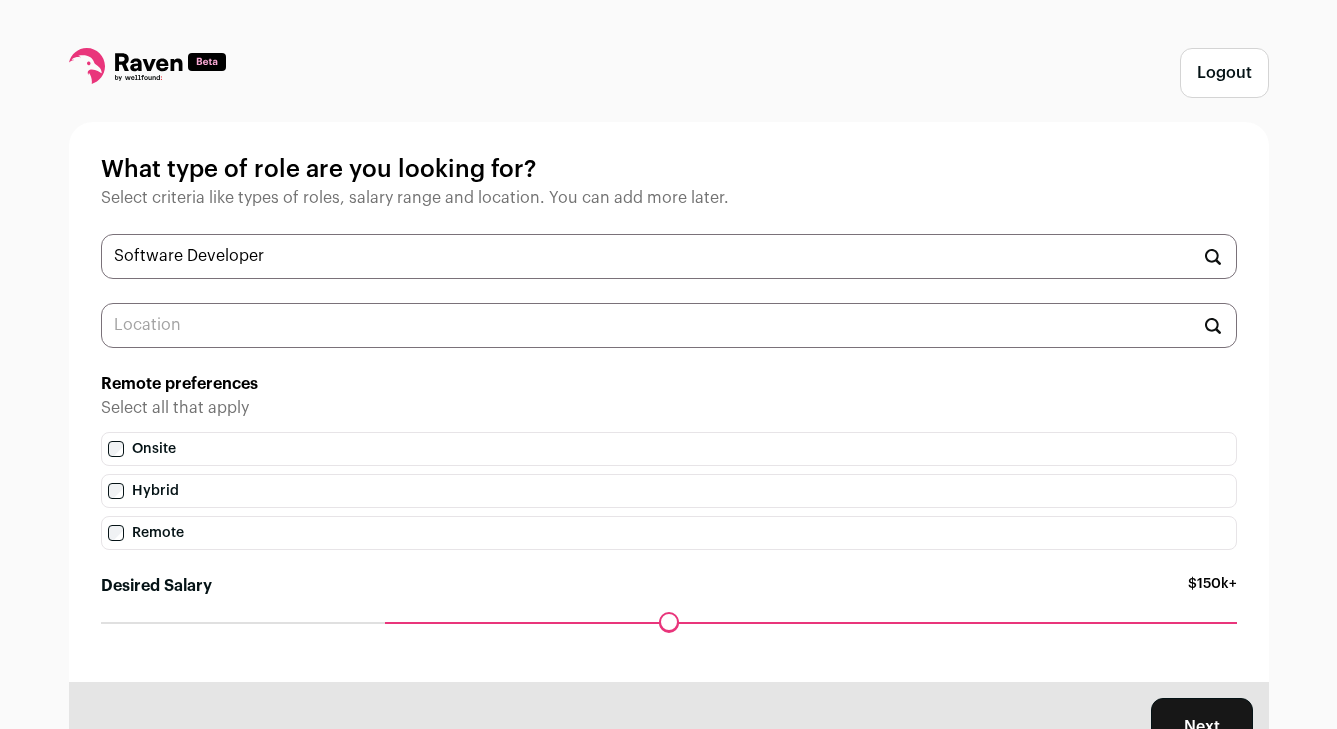 click on "Onsite" at bounding box center (669, 449) 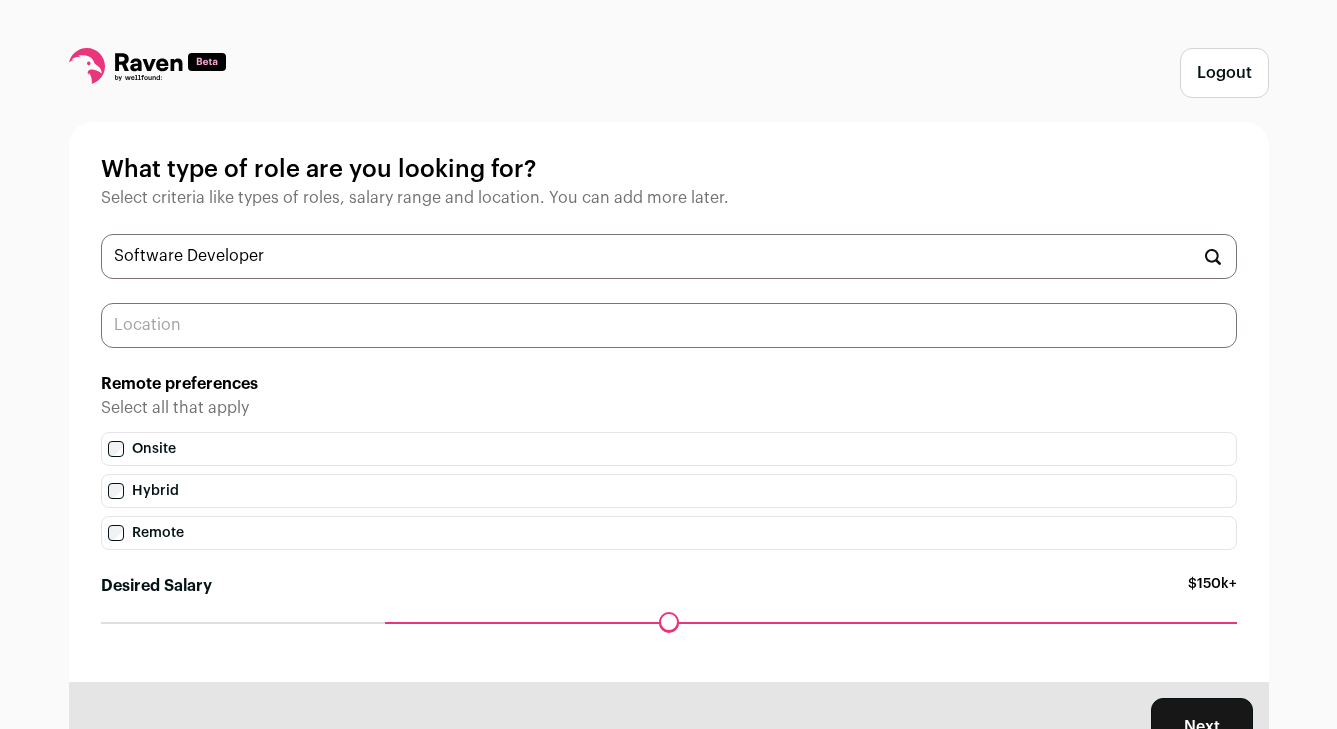 click at bounding box center [669, 325] 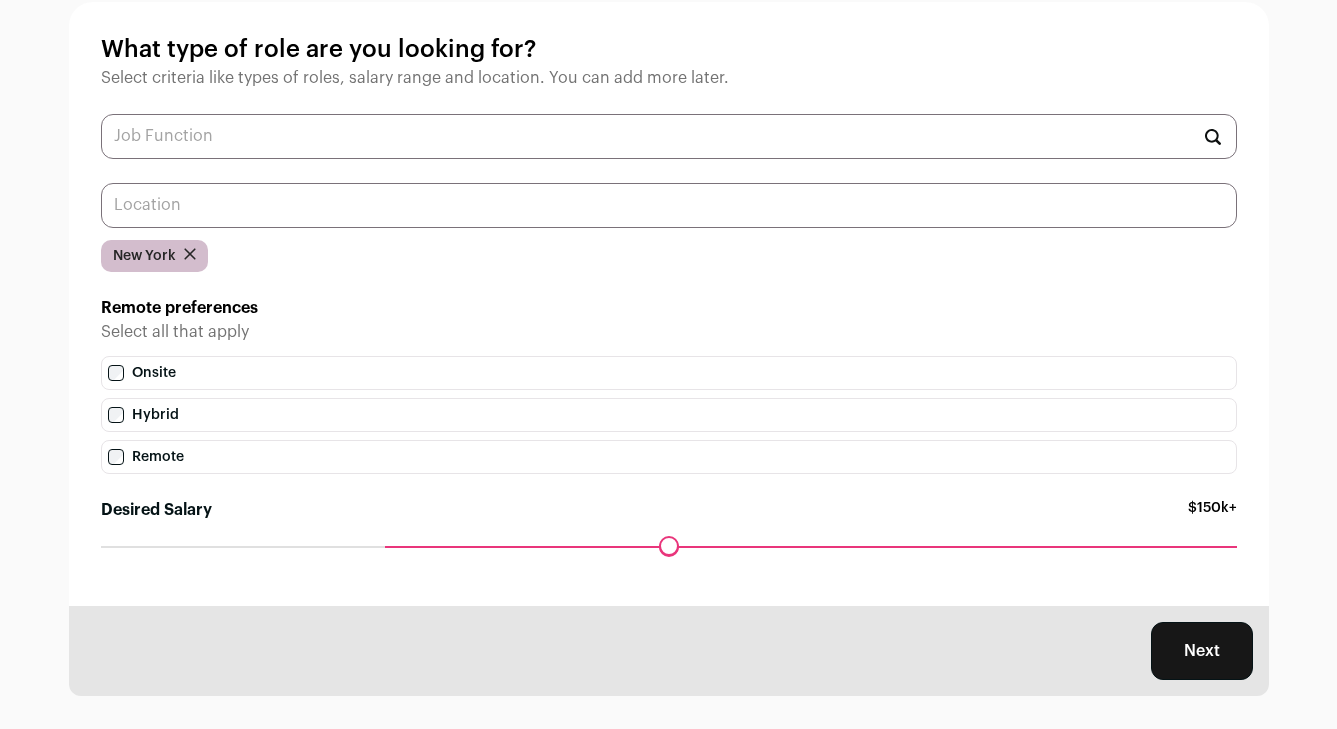 scroll, scrollTop: 135, scrollLeft: 0, axis: vertical 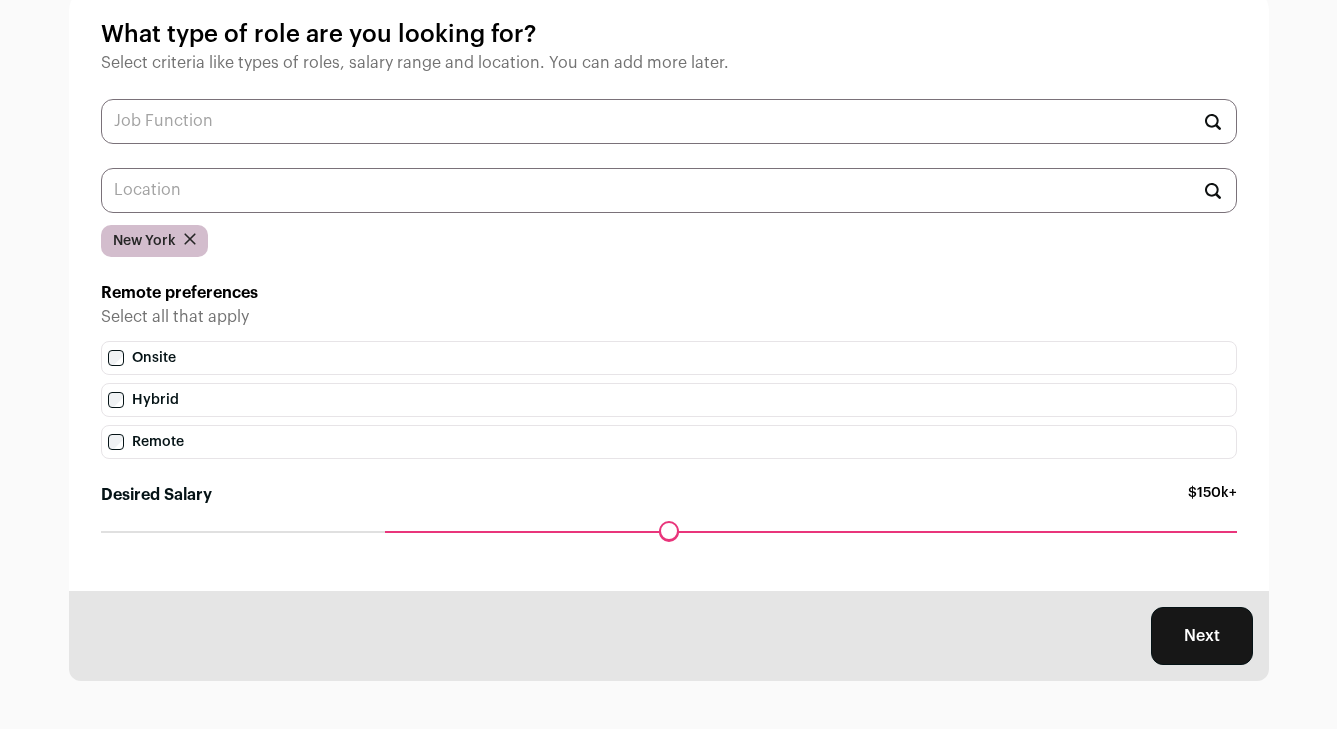 click on "Maximum desired salary
******" at bounding box center [669, 545] 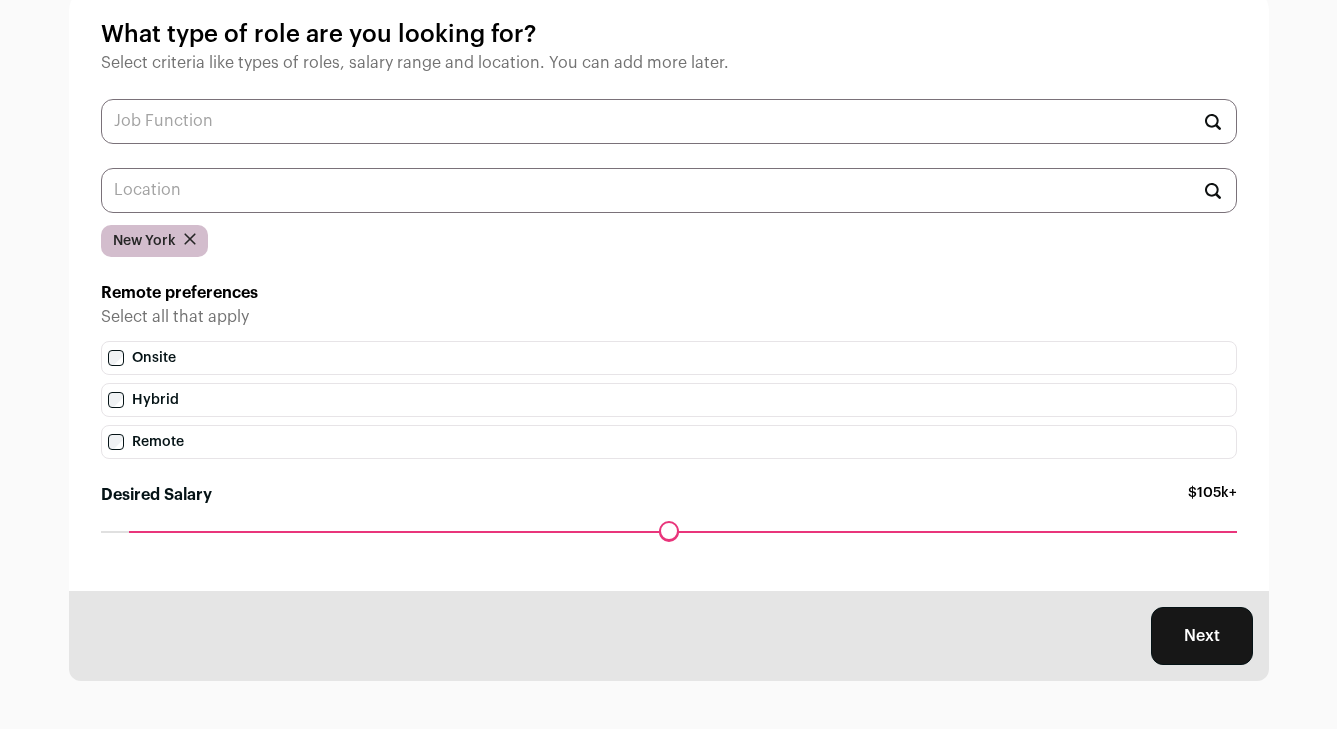 drag, startPoint x: 392, startPoint y: 528, endPoint x: 146, endPoint y: 521, distance: 246.09958 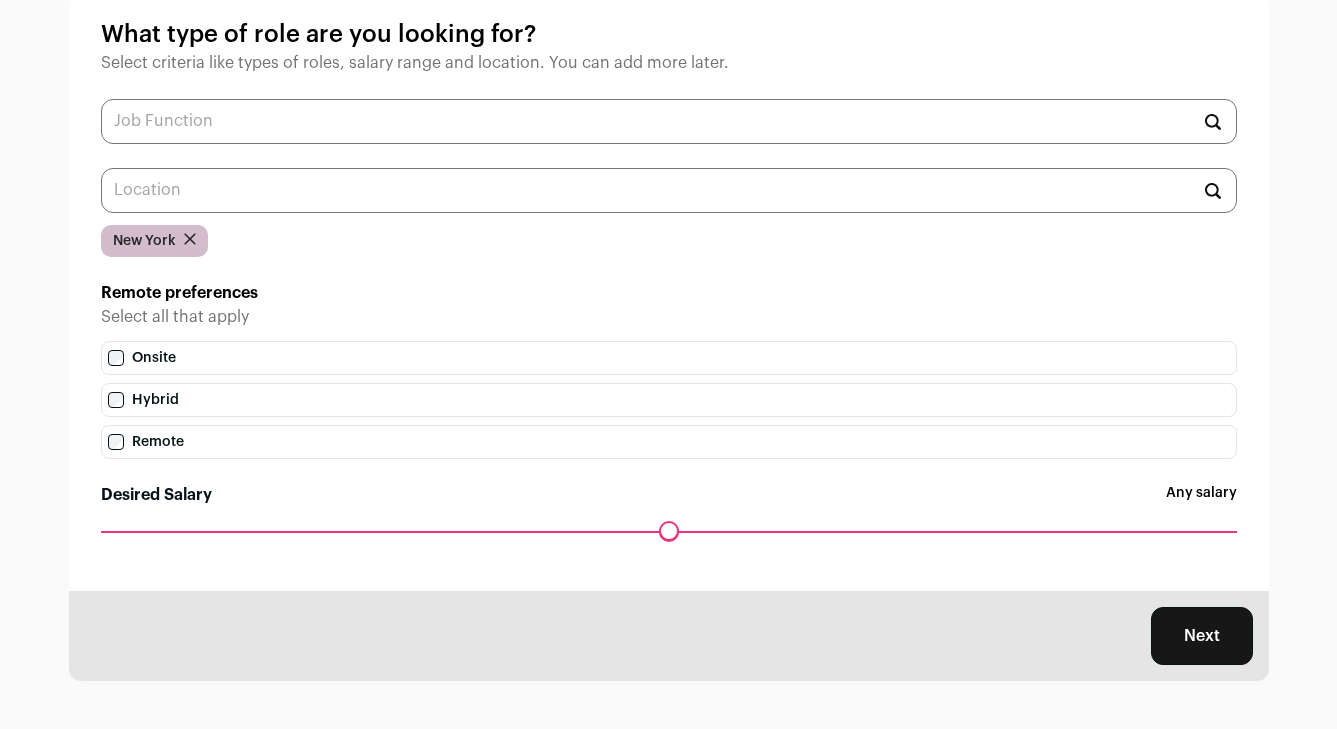 drag, startPoint x: 139, startPoint y: 531, endPoint x: 33, endPoint y: 533, distance: 106.01887 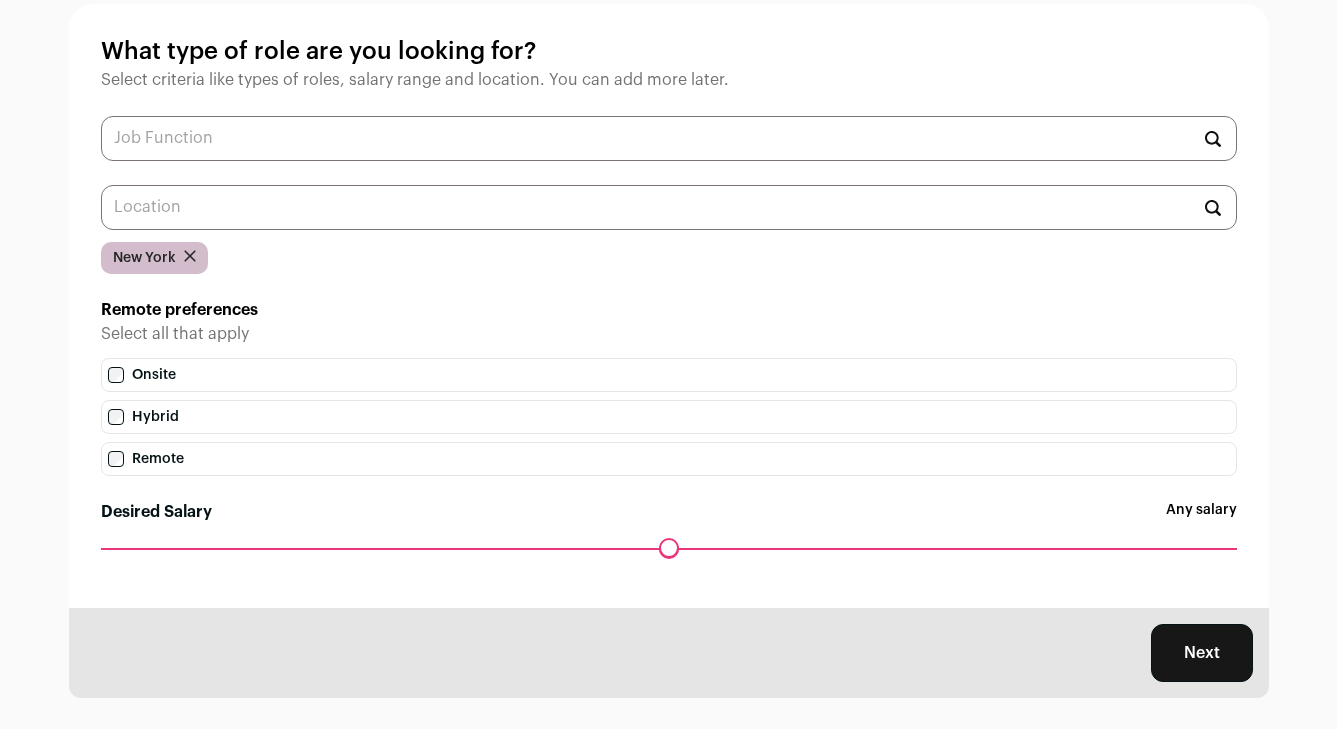 scroll, scrollTop: 135, scrollLeft: 0, axis: vertical 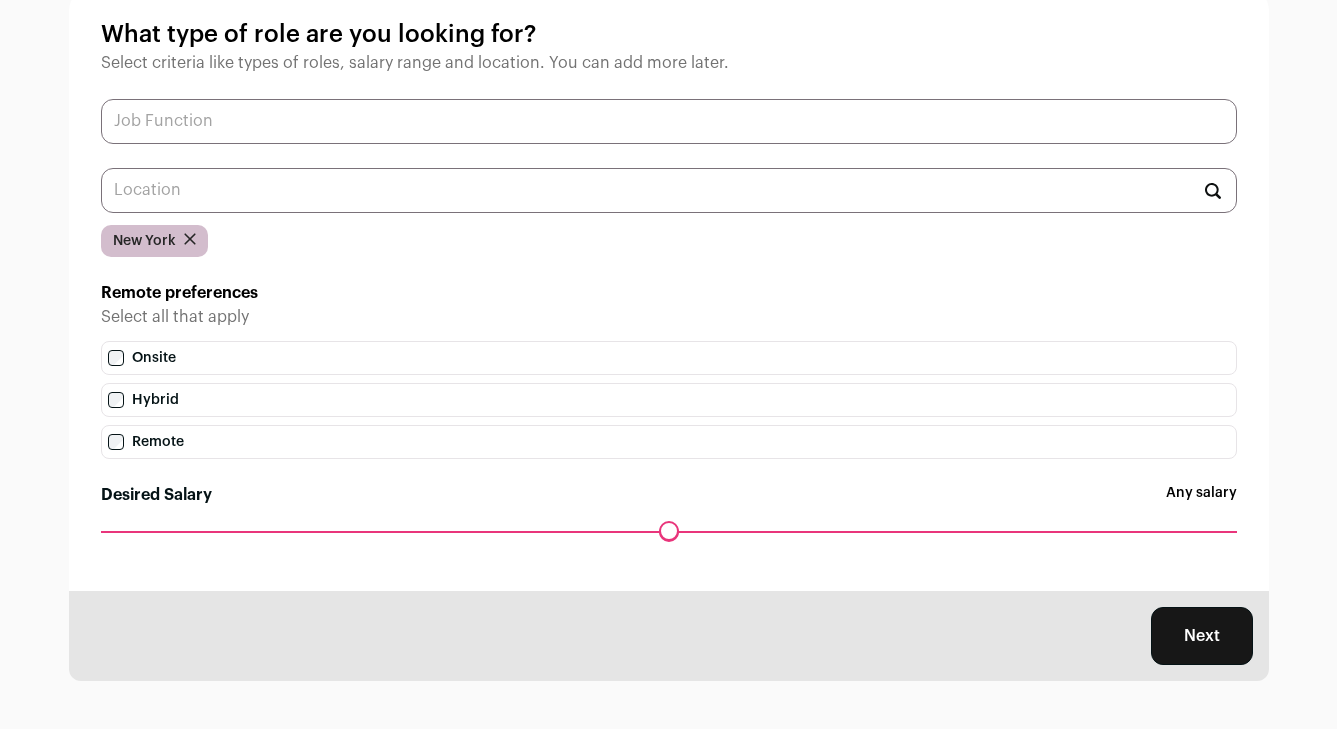 click at bounding box center [669, 121] 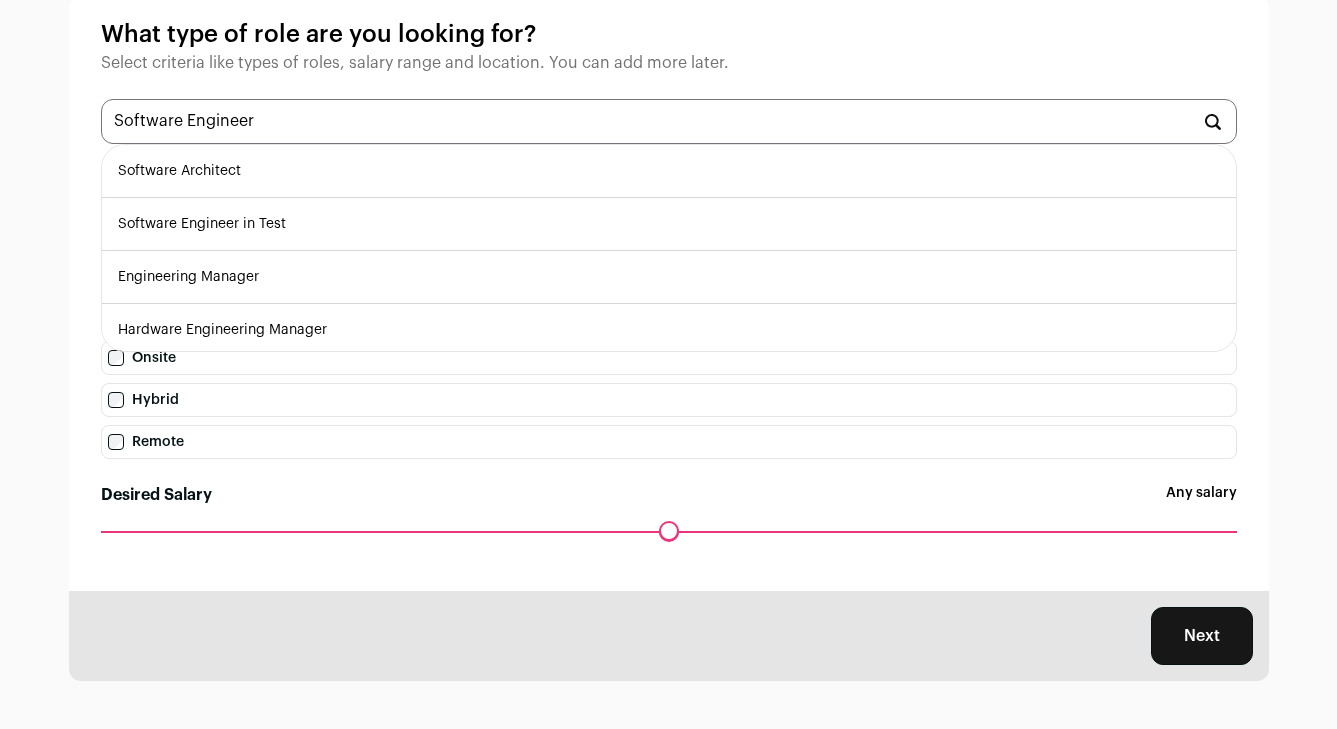 click on "Software Engineer in Test" at bounding box center [669, 224] 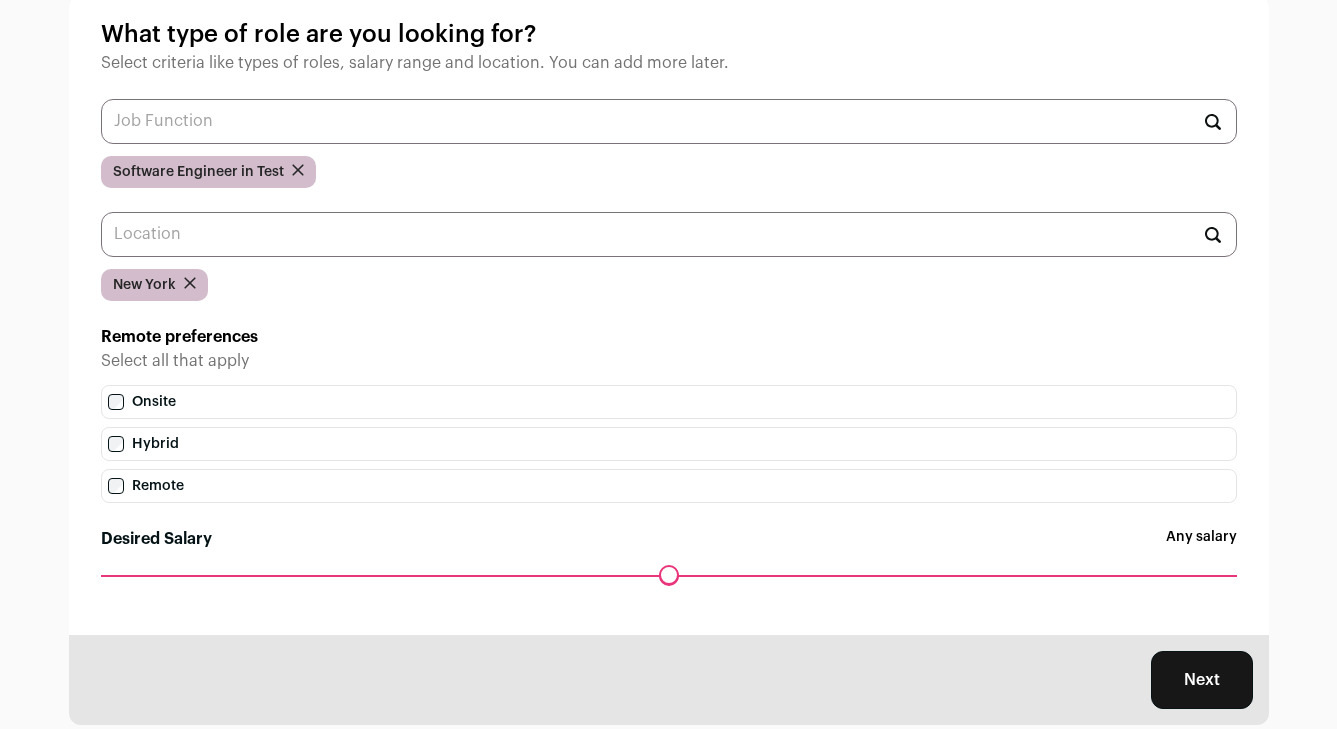 click at bounding box center [298, 170] 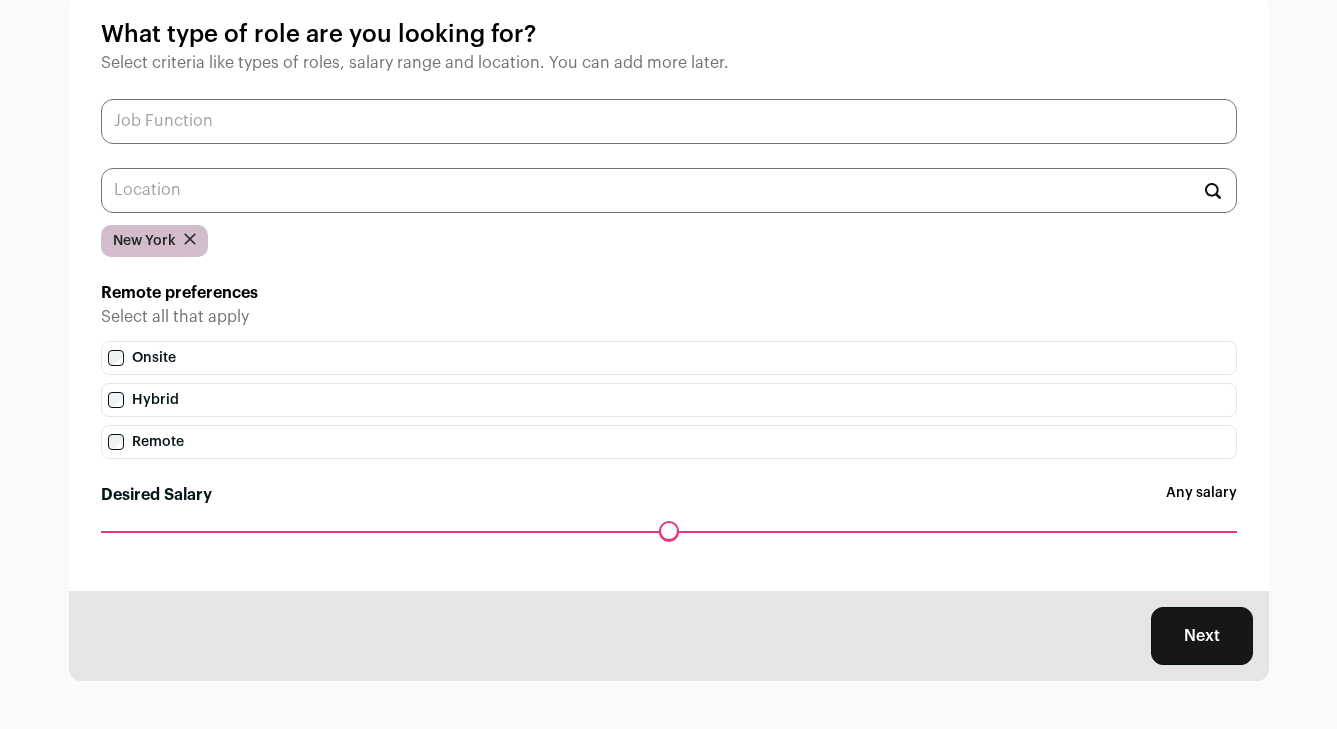 click at bounding box center (669, 121) 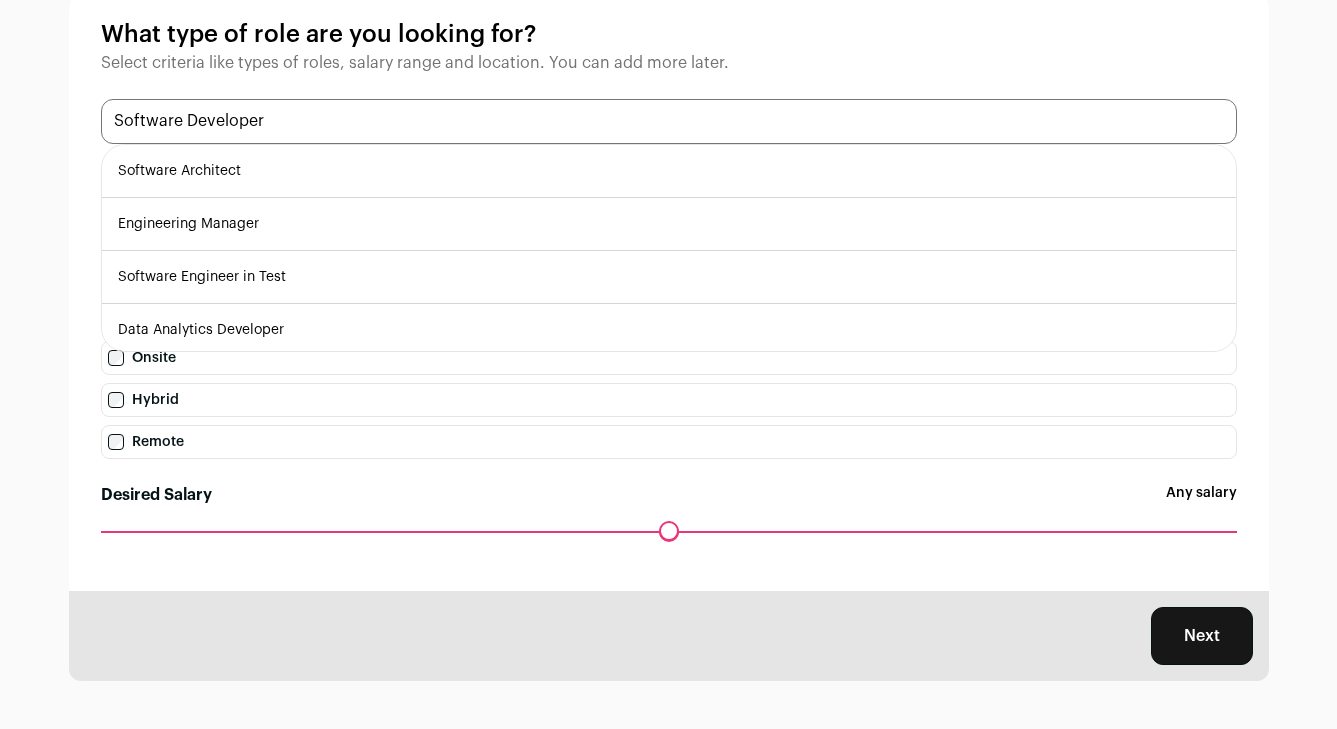 click on "Software Developer" at bounding box center [669, 121] 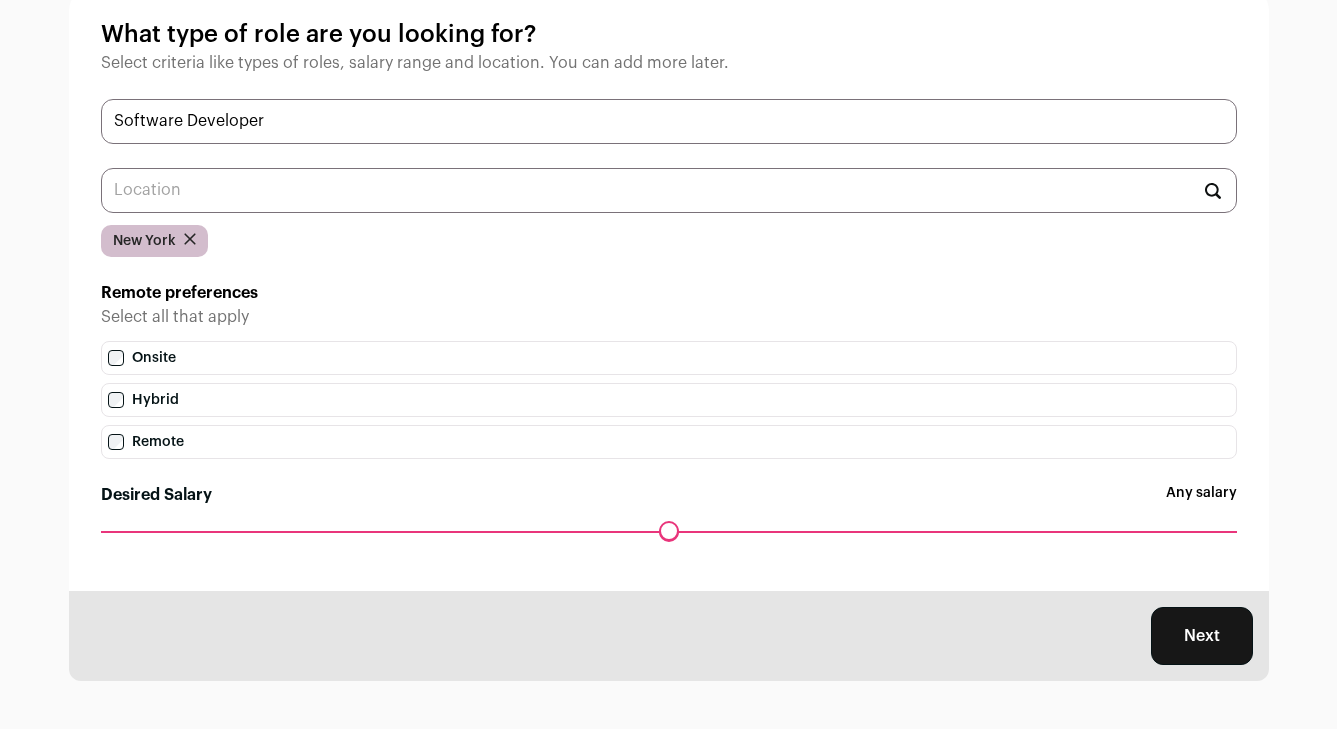 click on "Software Developer" at bounding box center [669, 121] 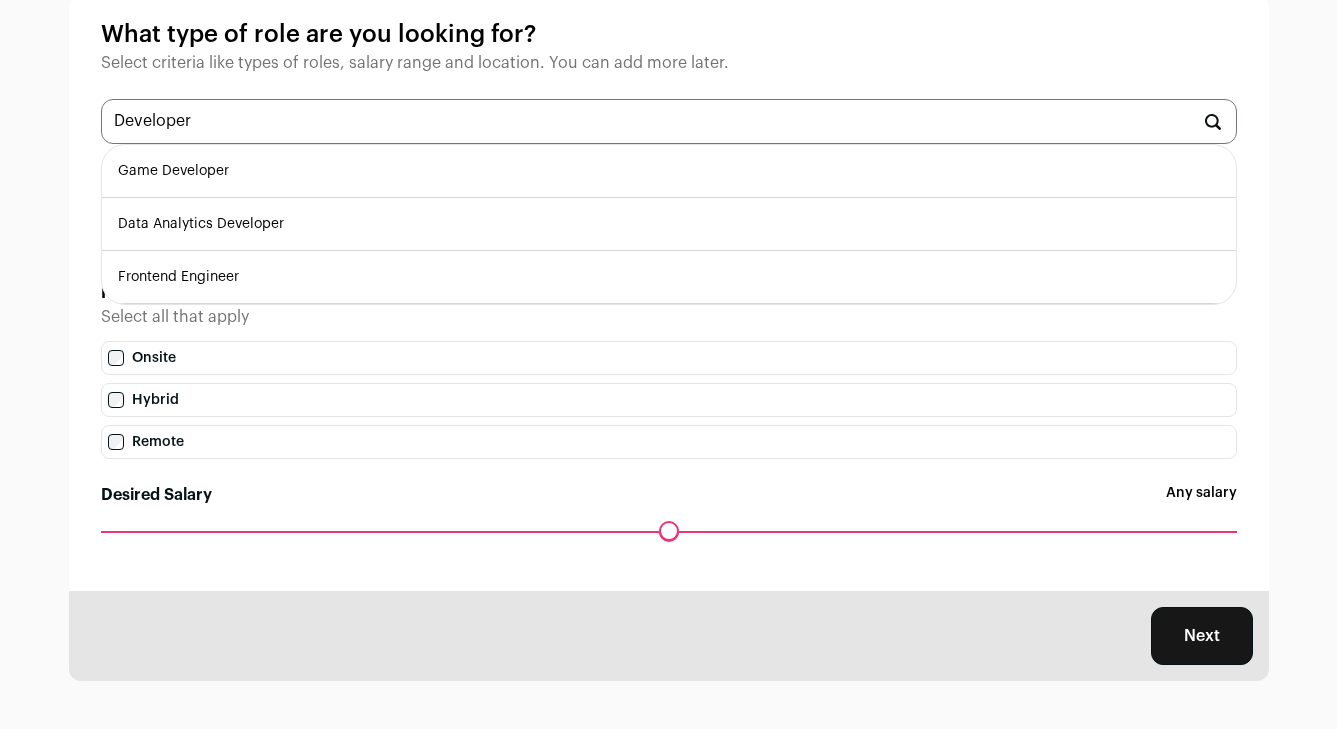 click on "Frontend Engineer" at bounding box center [669, 277] 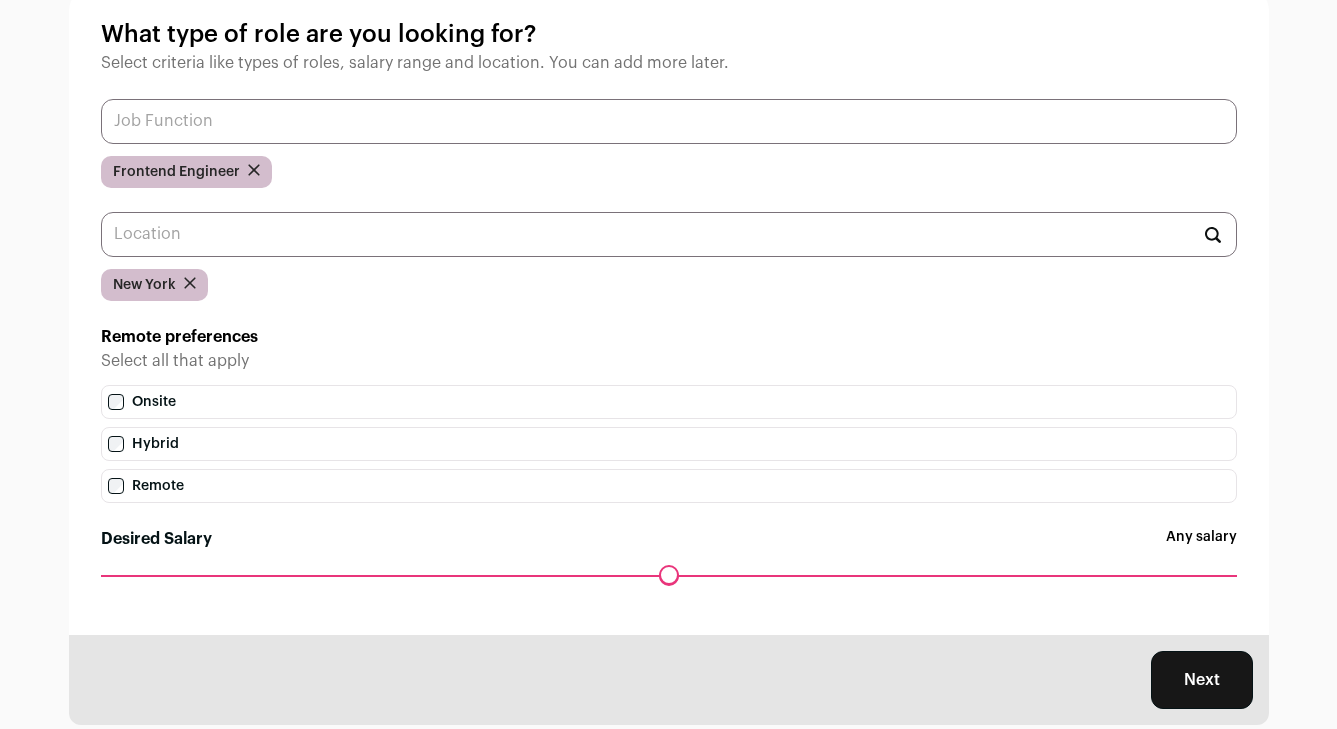 click at bounding box center [669, 121] 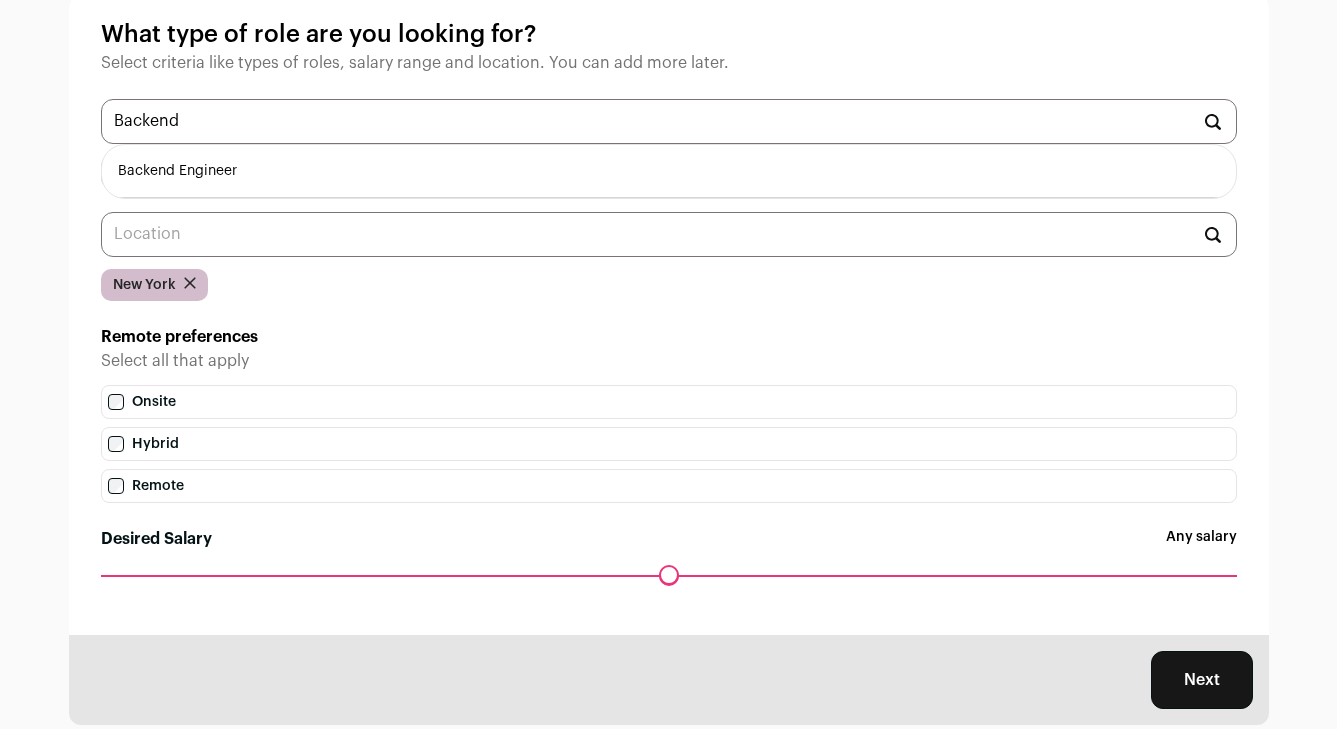 click on "Backend Engineer" at bounding box center [669, 171] 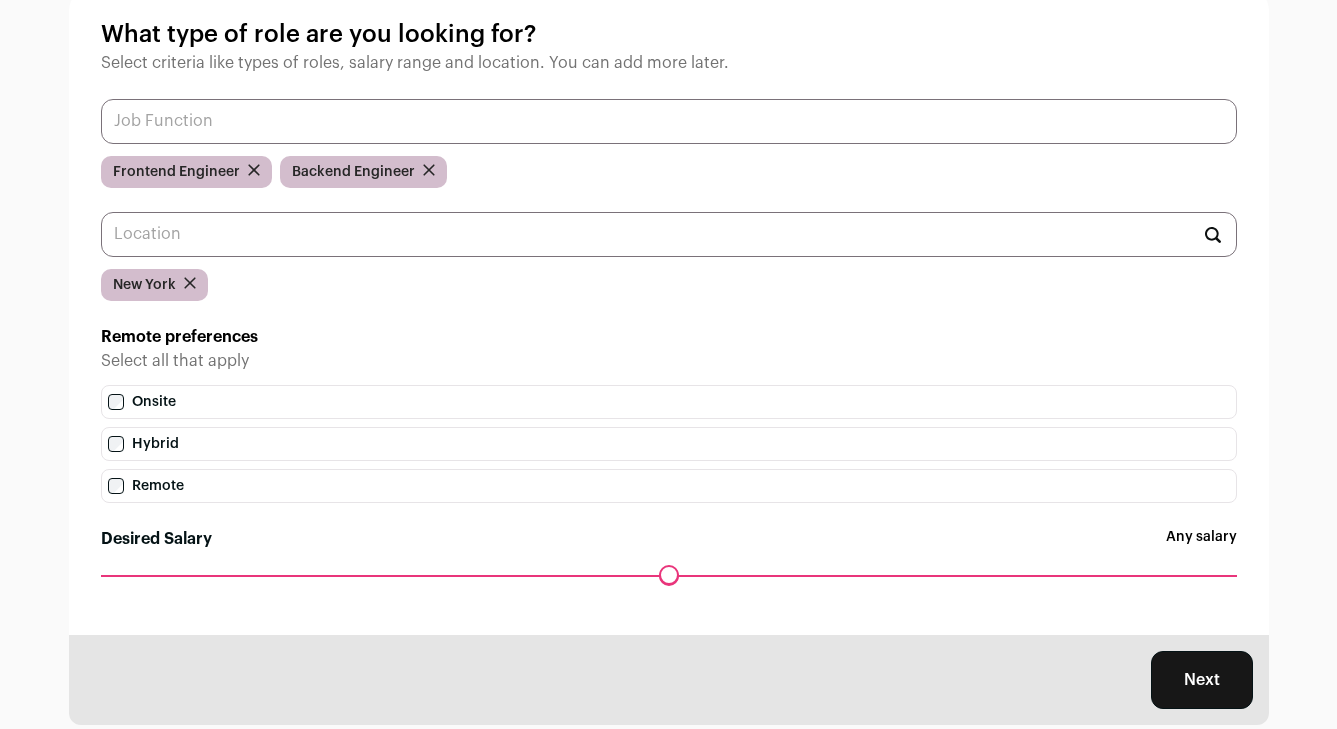 click at bounding box center (669, 121) 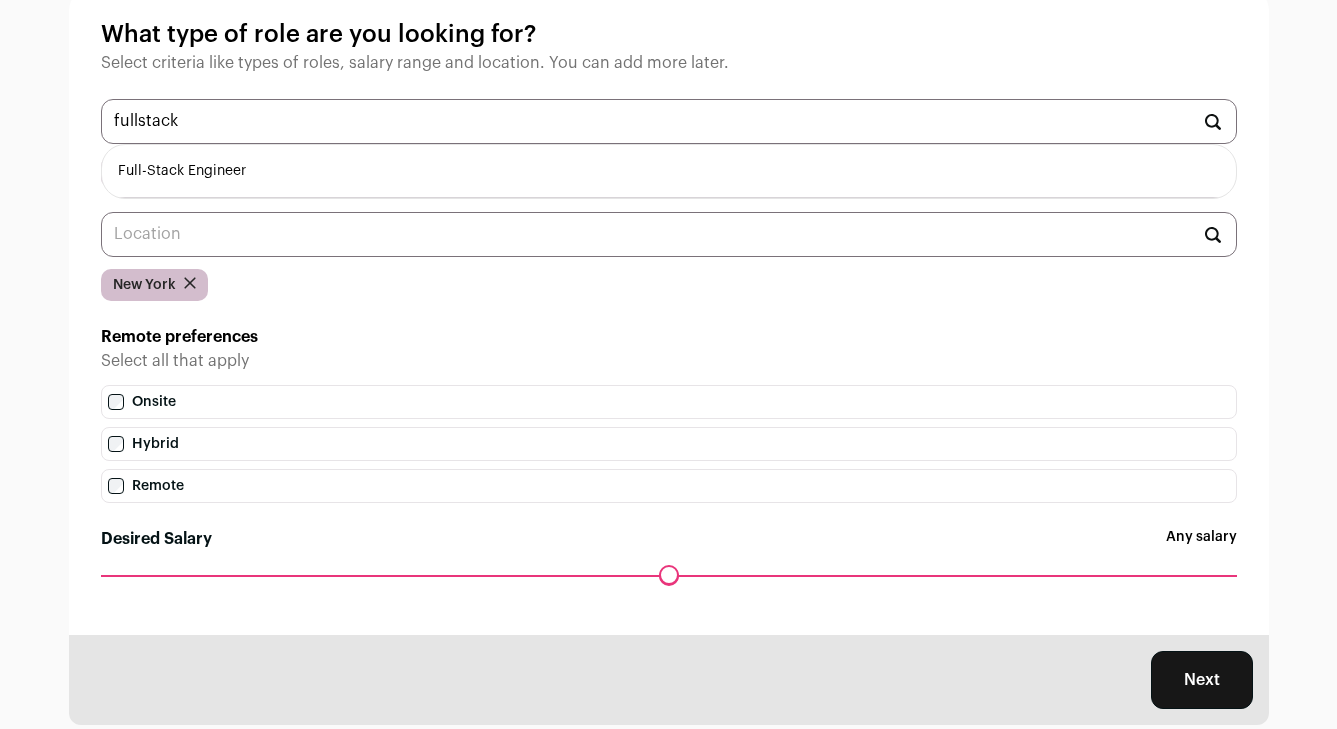 click on "Full-Stack Engineer" at bounding box center [669, 171] 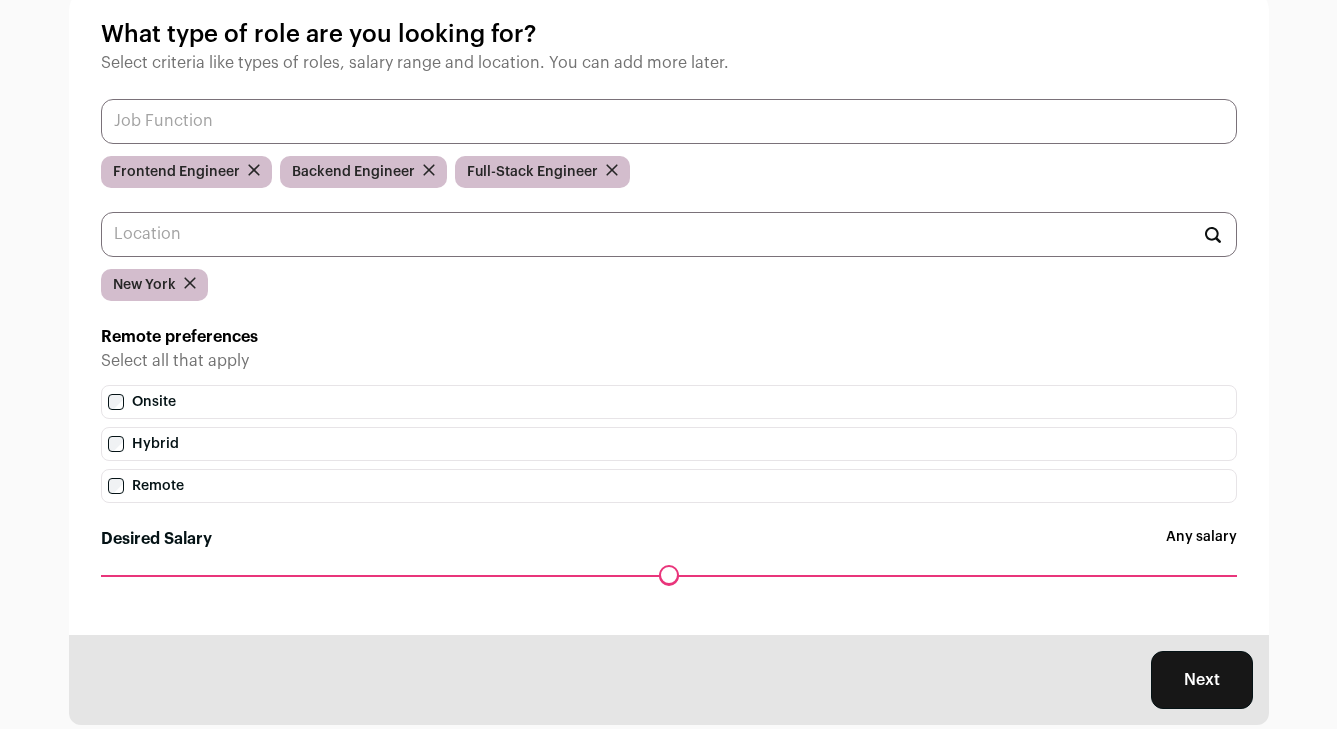 click at bounding box center [669, 121] 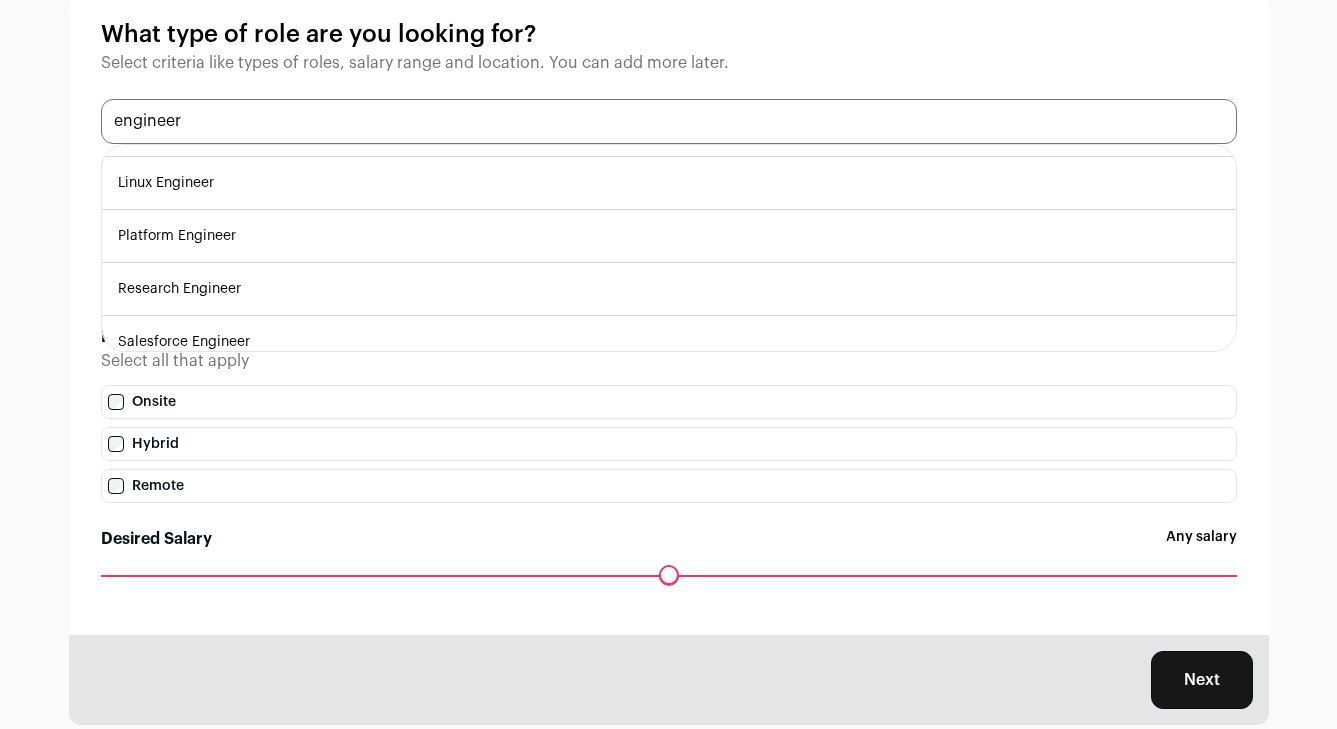 scroll, scrollTop: 536, scrollLeft: 0, axis: vertical 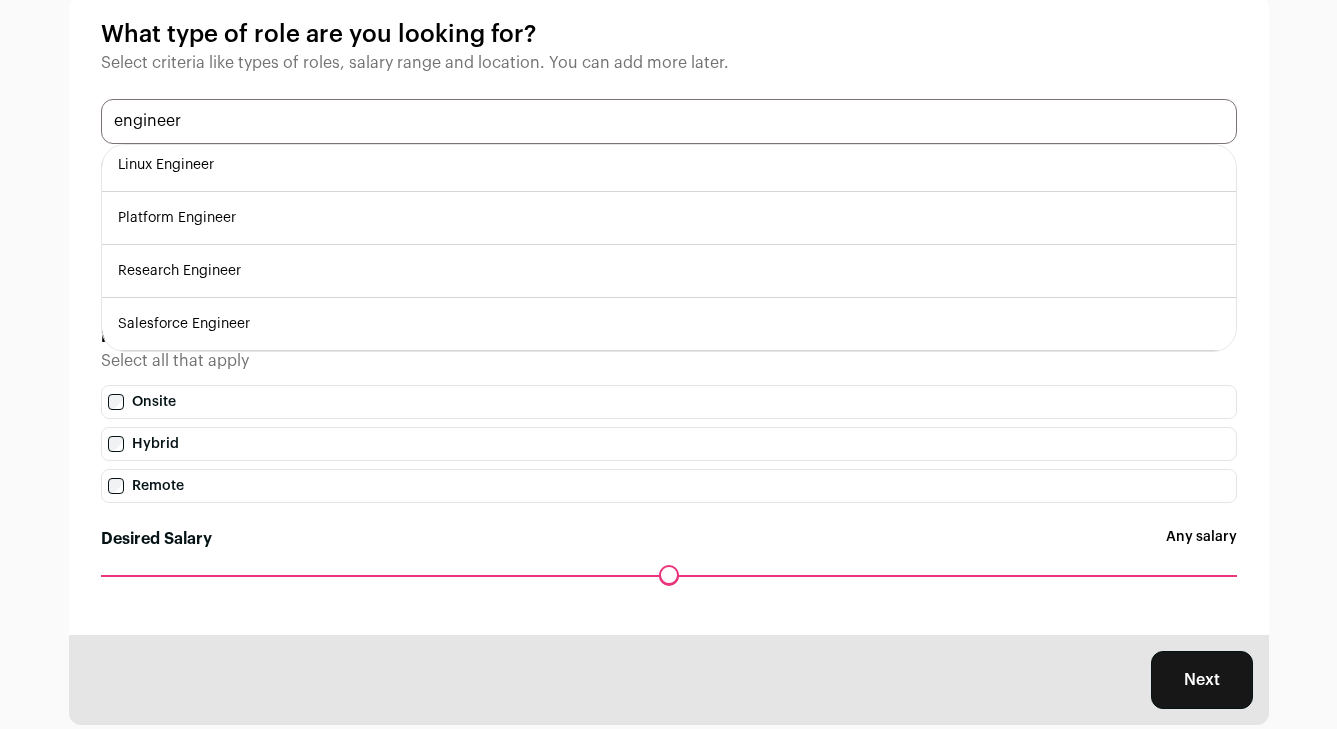 click on "engineer" at bounding box center (669, 121) 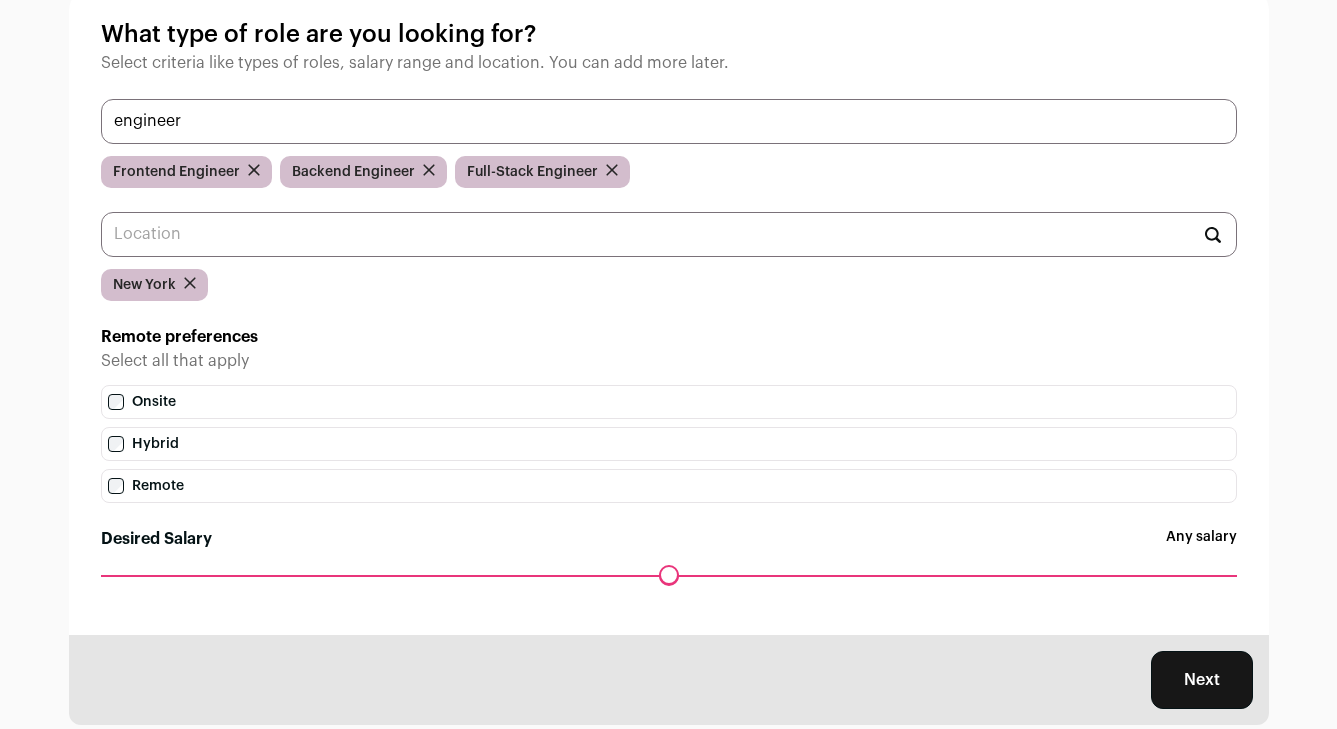 type on "engineer" 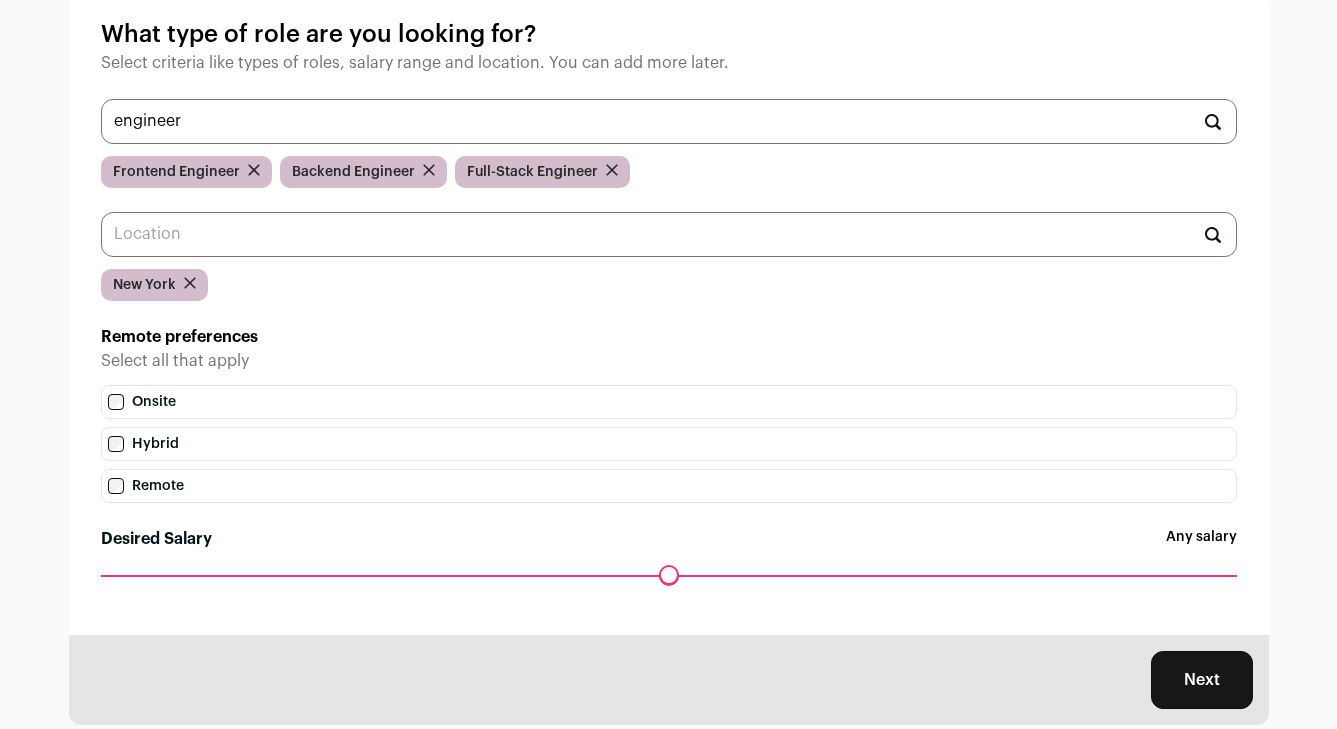 click on "Next" at bounding box center [1202, 680] 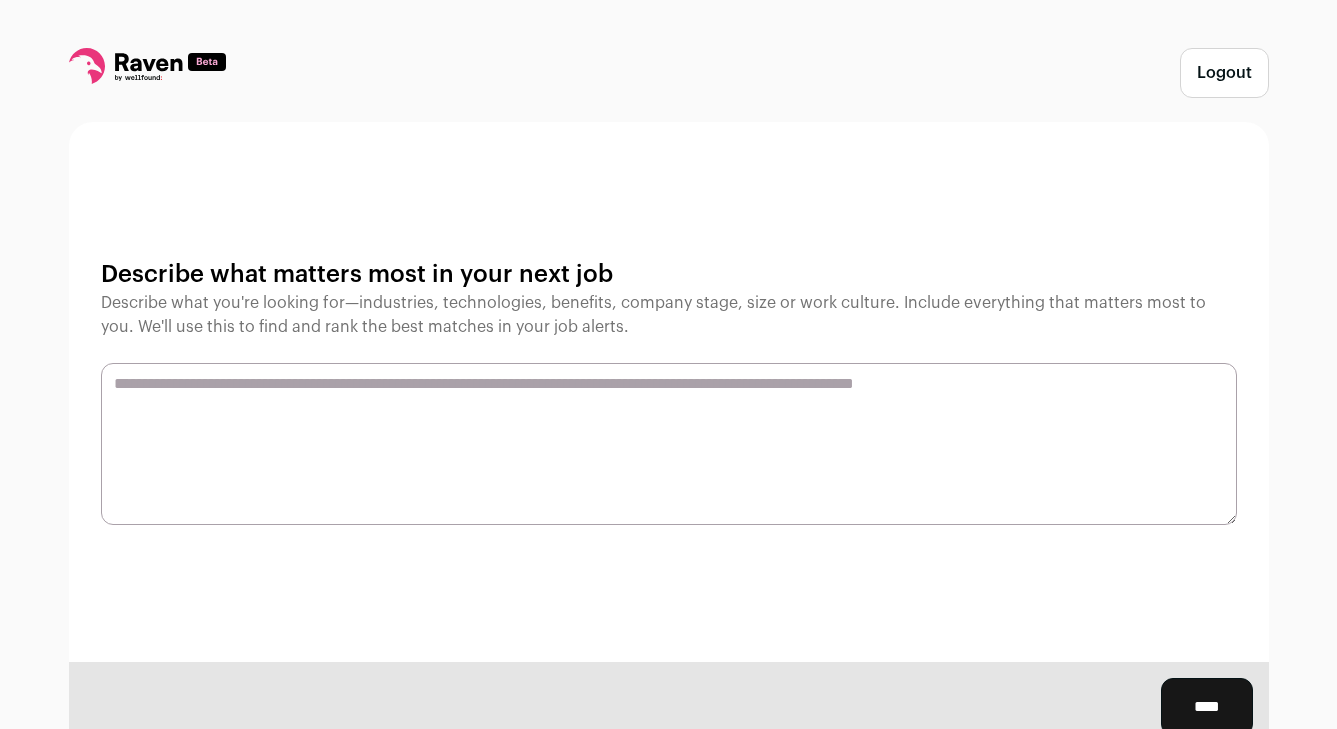 scroll, scrollTop: 71, scrollLeft: 0, axis: vertical 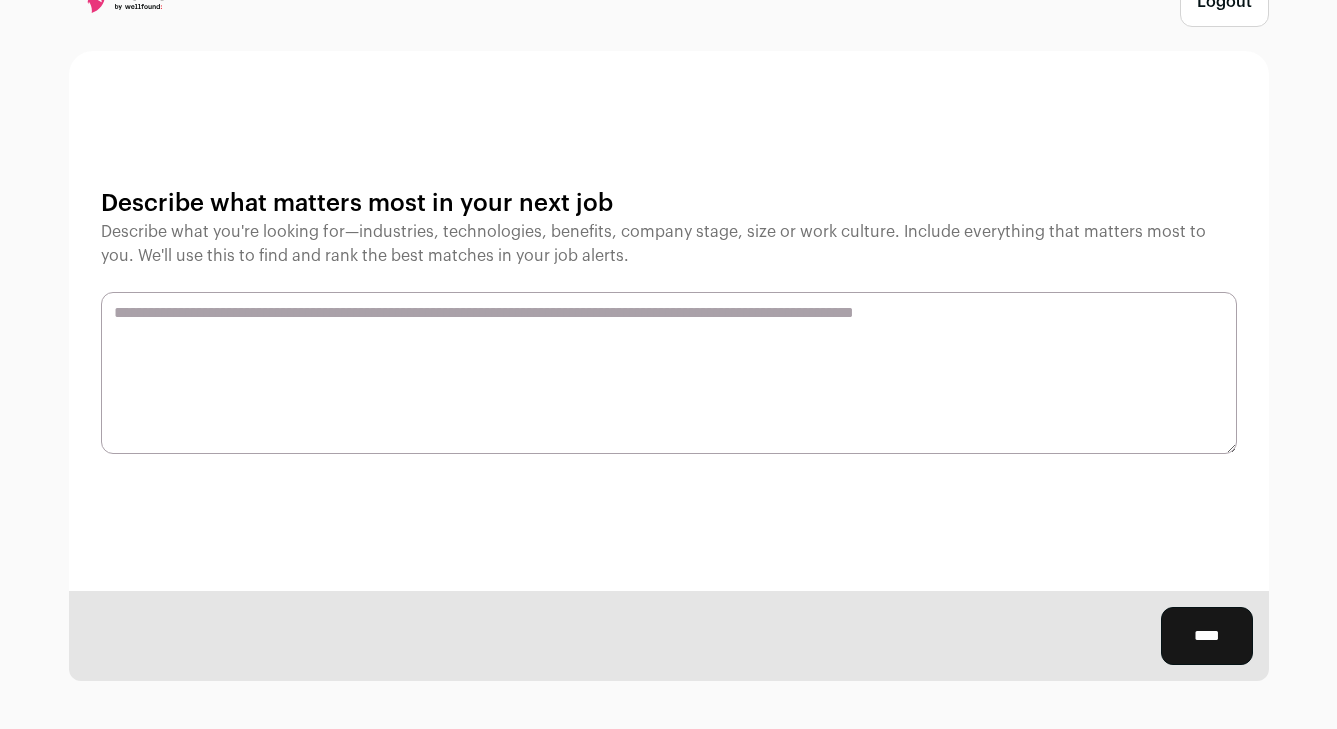 click at bounding box center [669, 373] 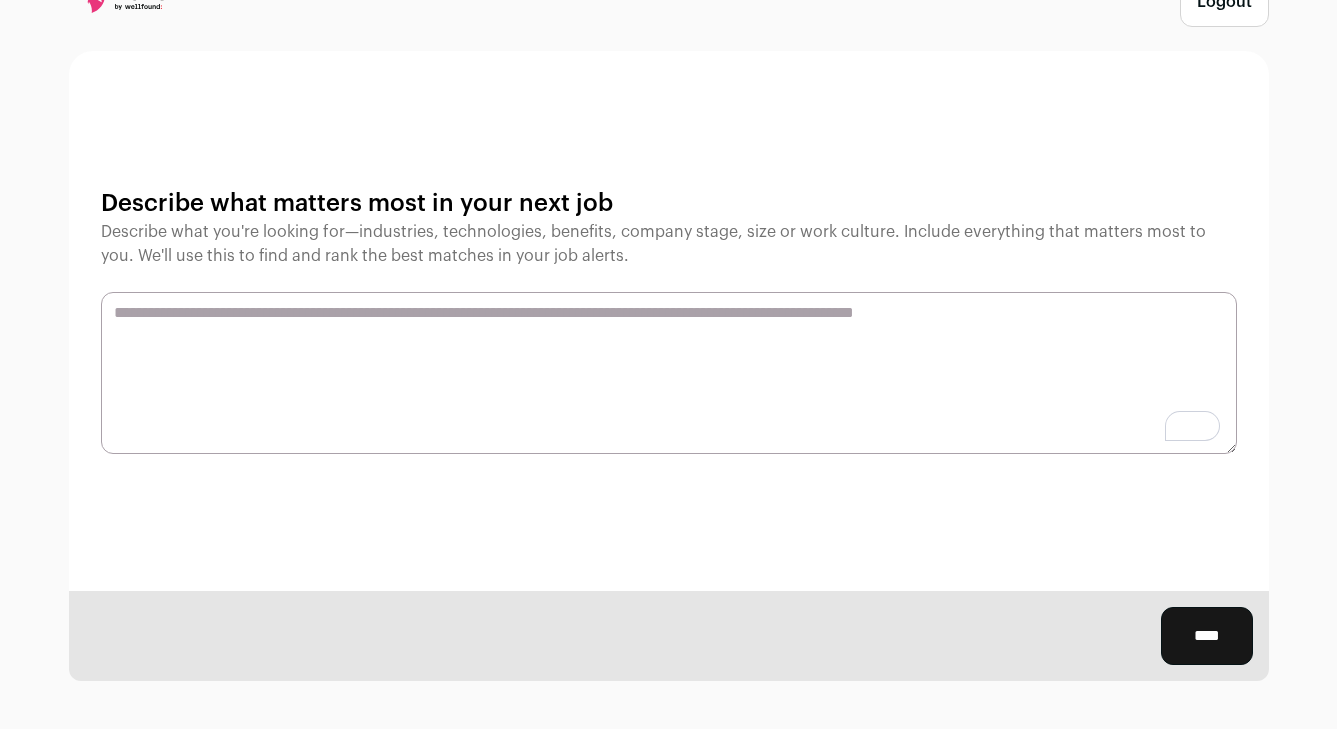 drag, startPoint x: 118, startPoint y: 197, endPoint x: 627, endPoint y: 213, distance: 509.2514 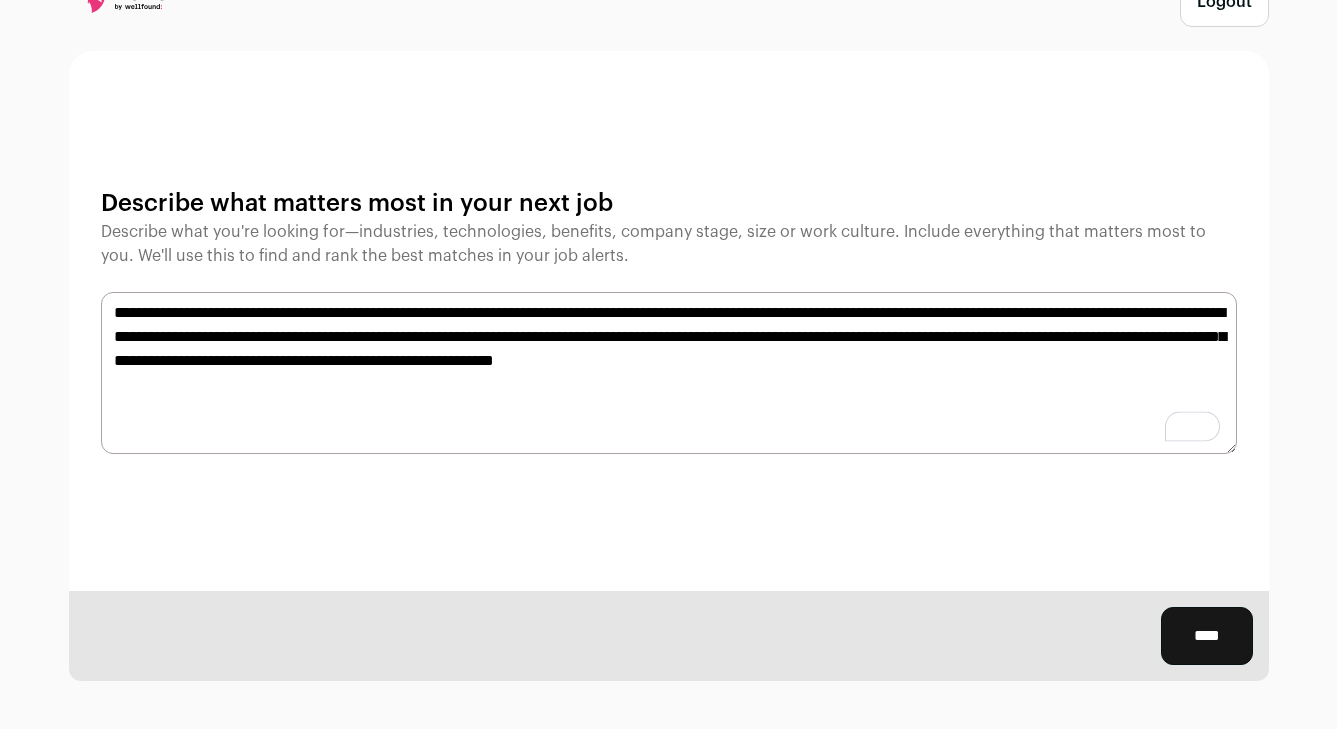 type on "**********" 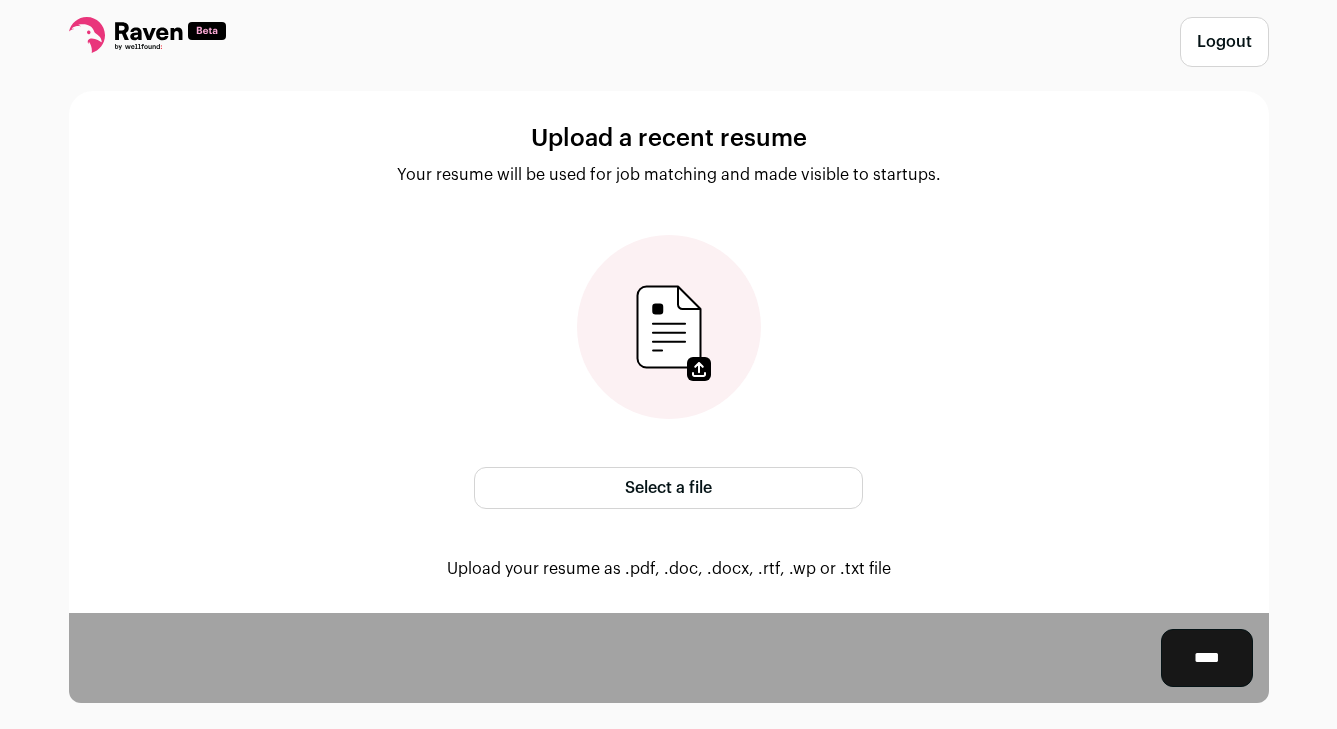 scroll, scrollTop: 53, scrollLeft: 0, axis: vertical 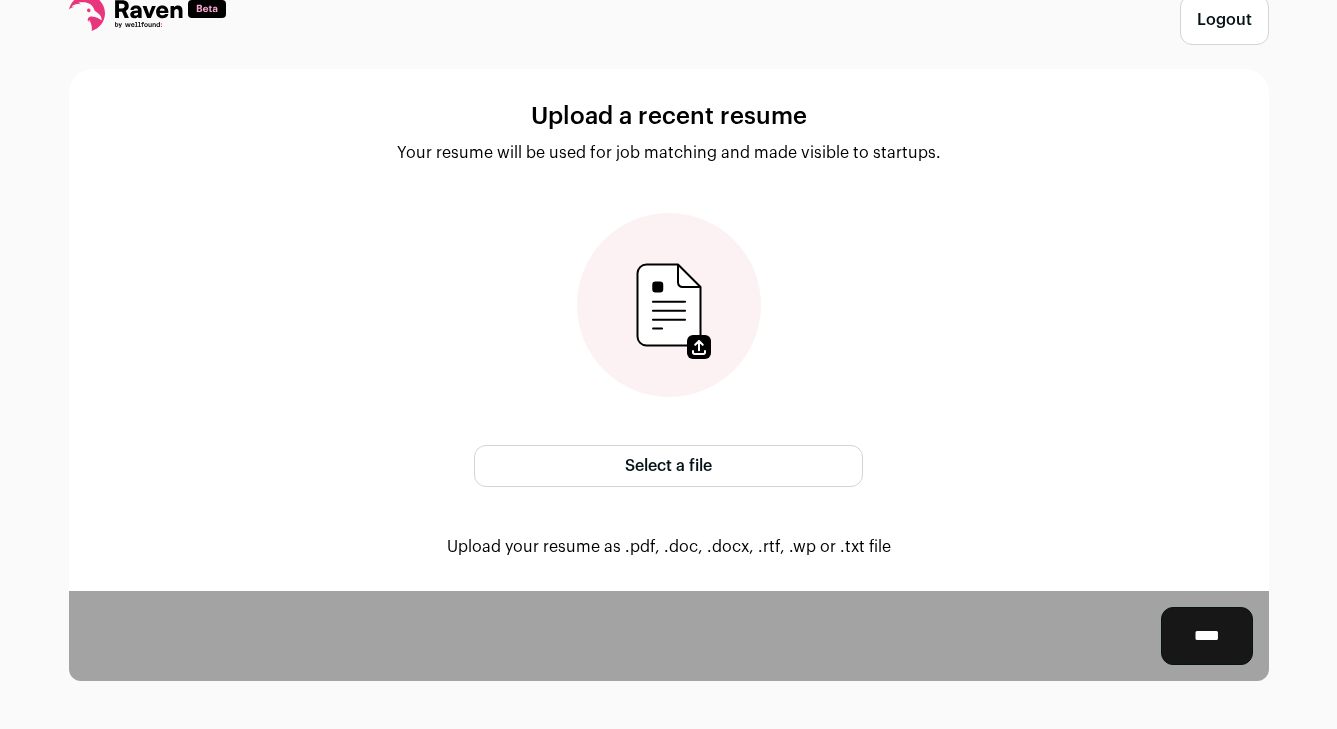 click on "Select a file" at bounding box center [668, 466] 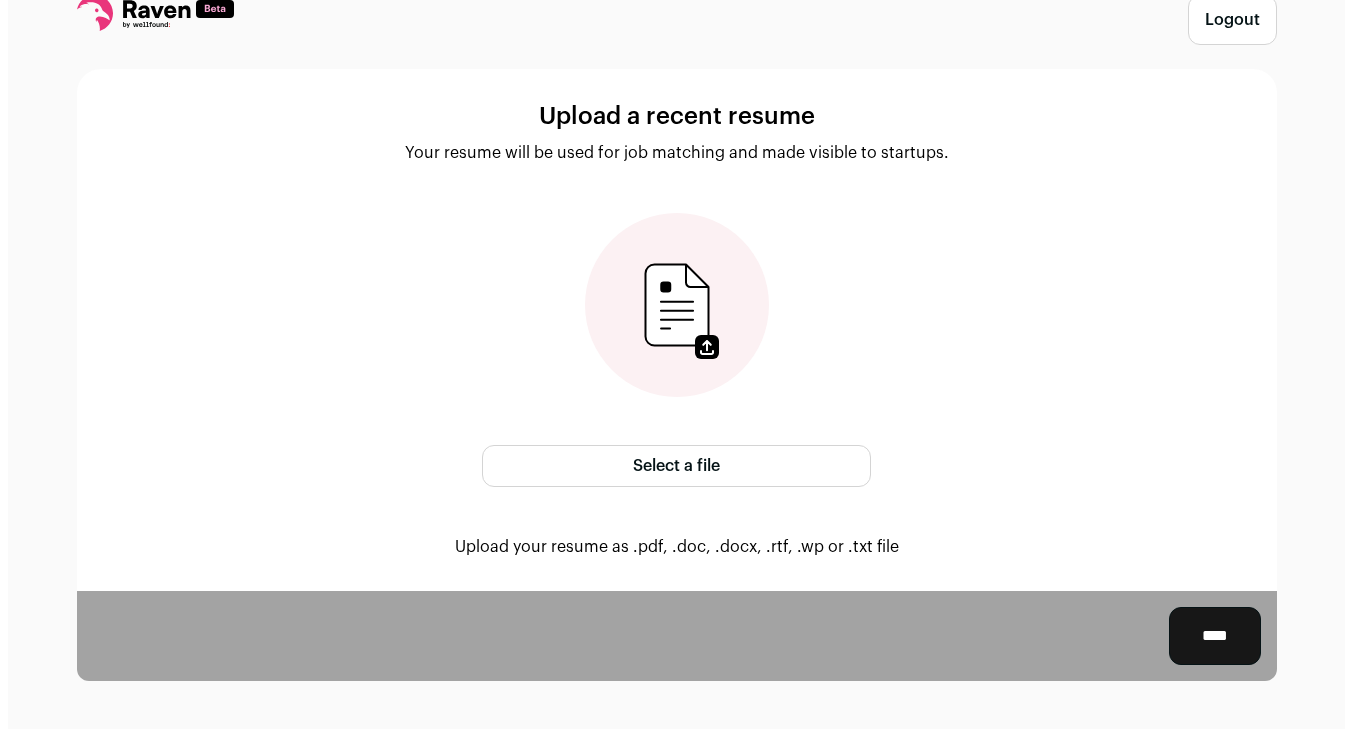 scroll, scrollTop: 0, scrollLeft: 0, axis: both 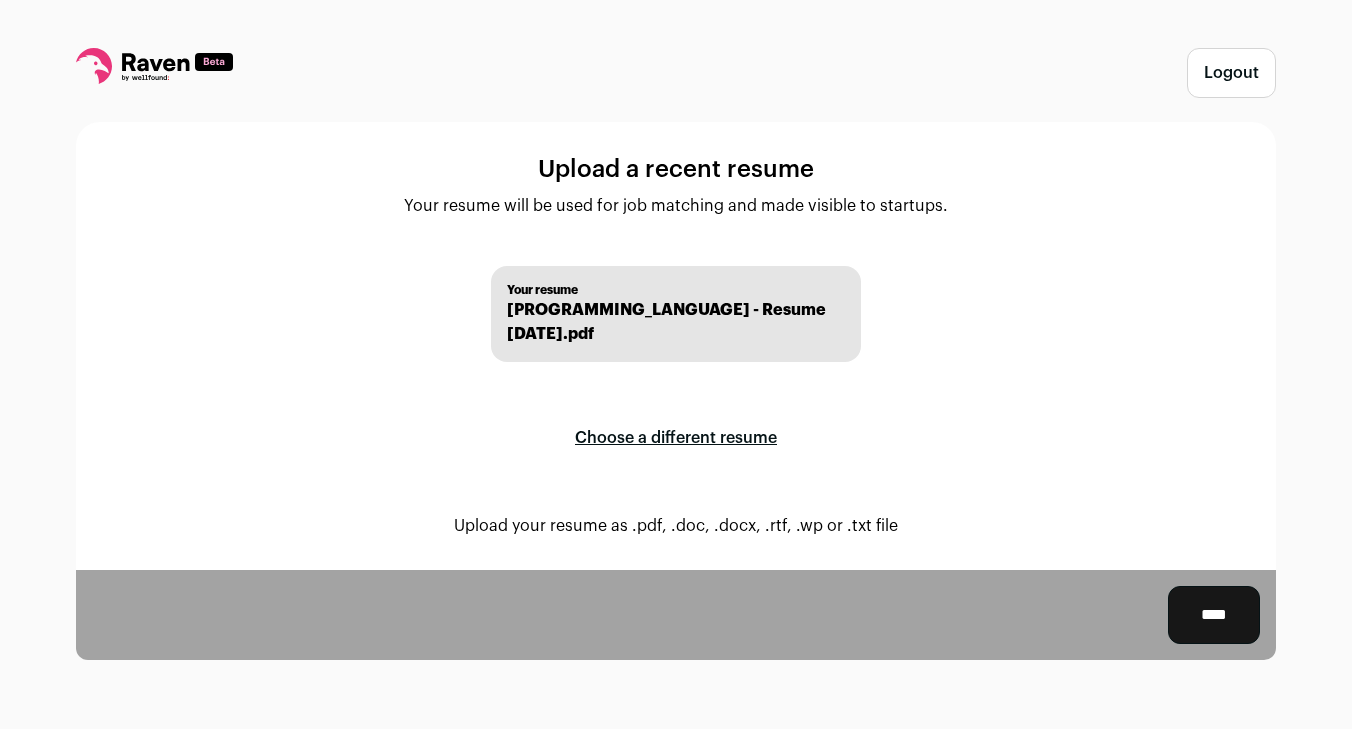 click on "****" at bounding box center (1214, 615) 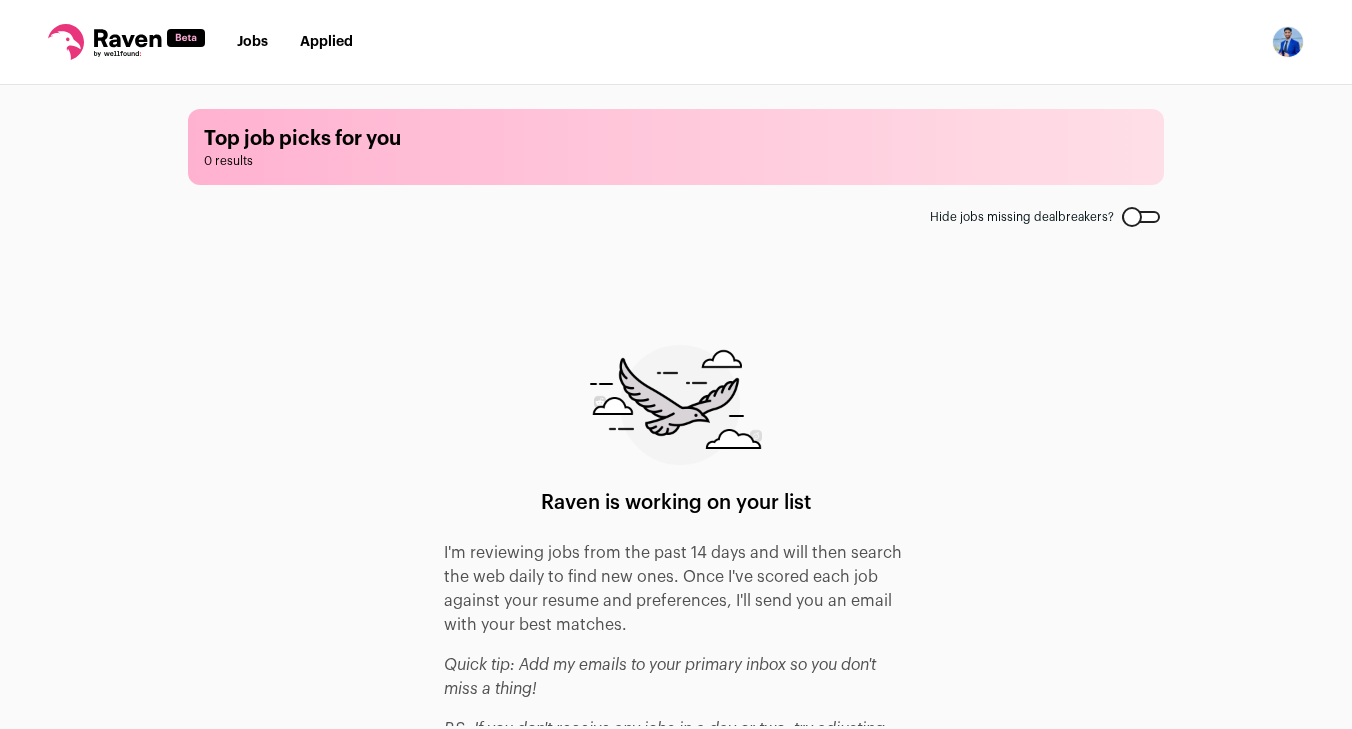 scroll, scrollTop: 63, scrollLeft: 0, axis: vertical 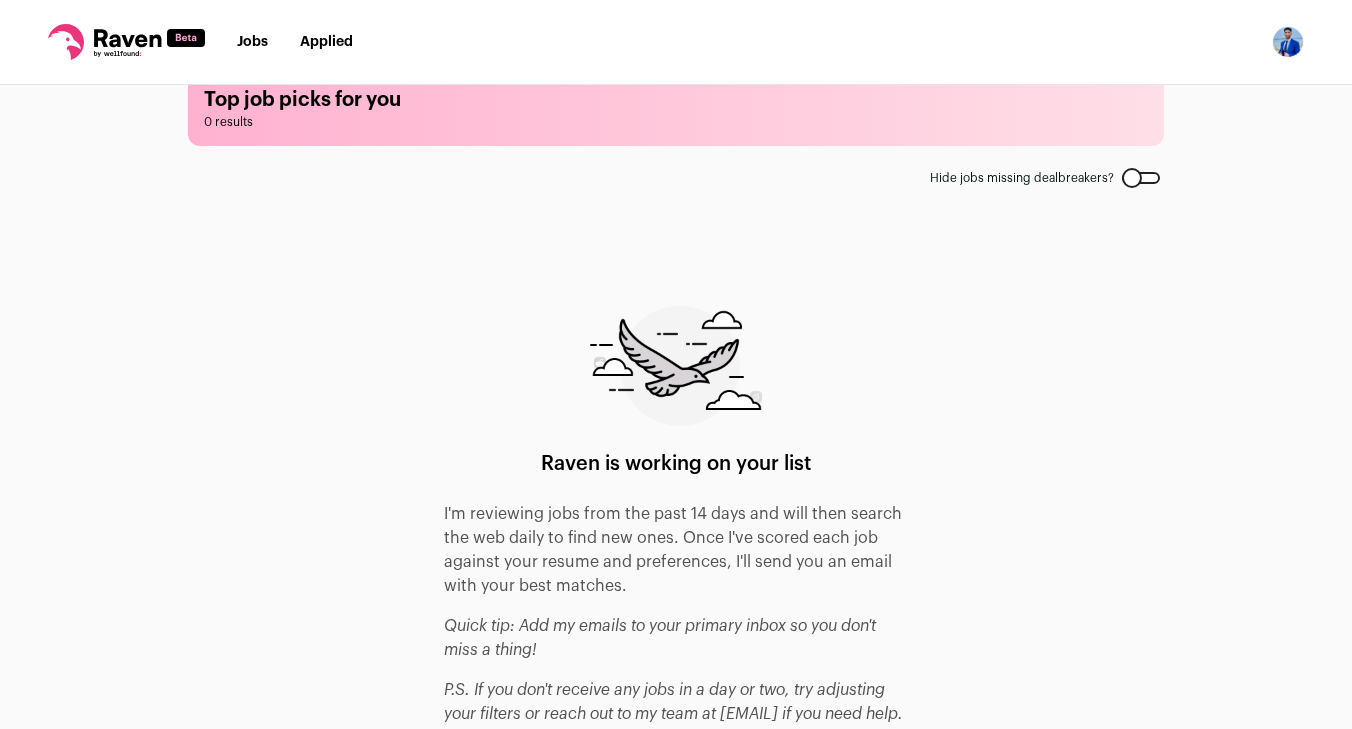 click on "Jobs" at bounding box center [252, 42] 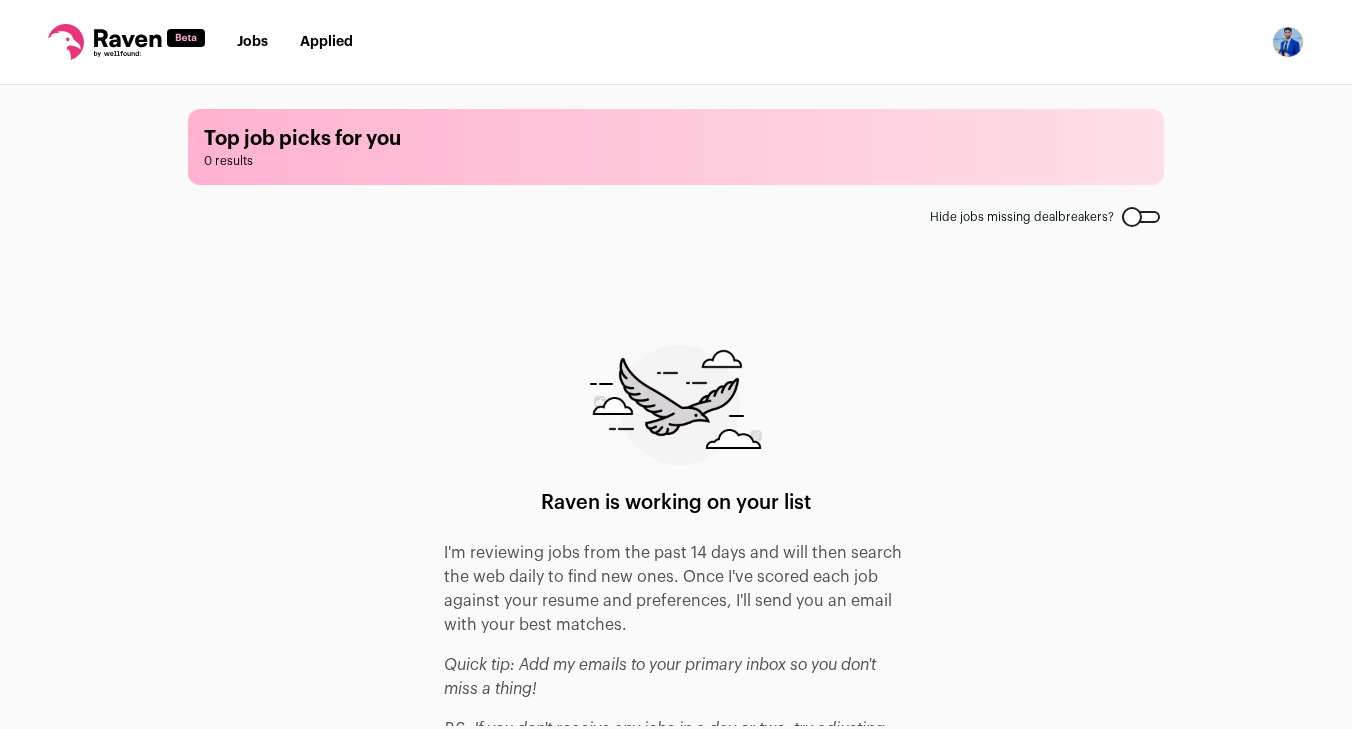 click on "Jobs" at bounding box center [252, 42] 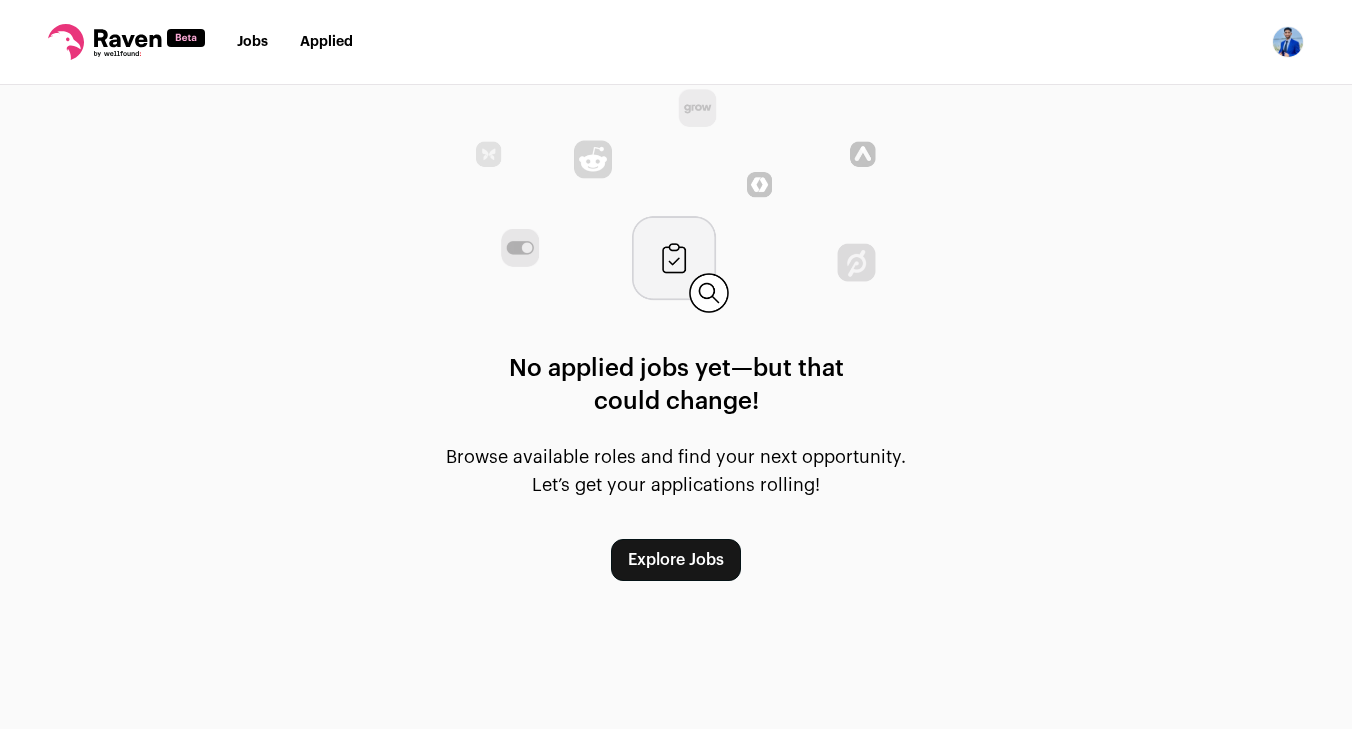 click on "Explore Jobs" at bounding box center (676, 560) 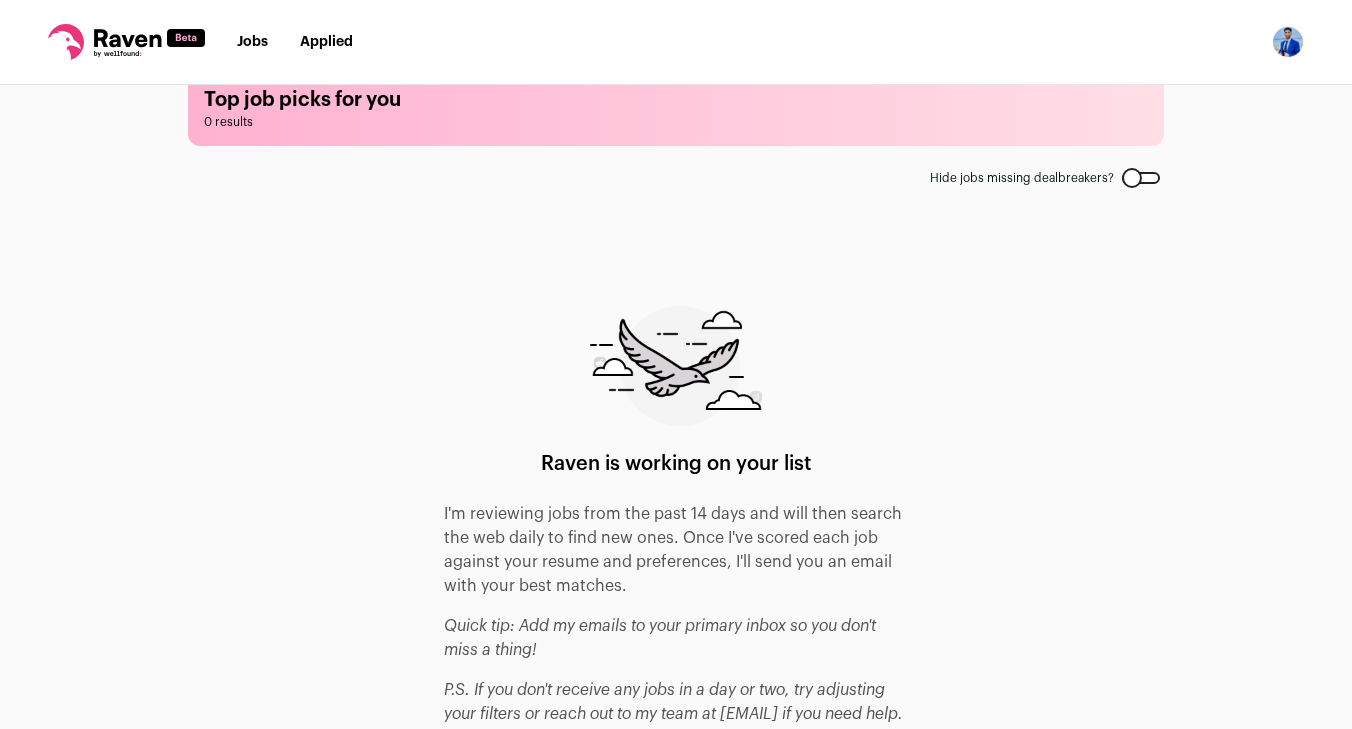 scroll, scrollTop: 0, scrollLeft: 0, axis: both 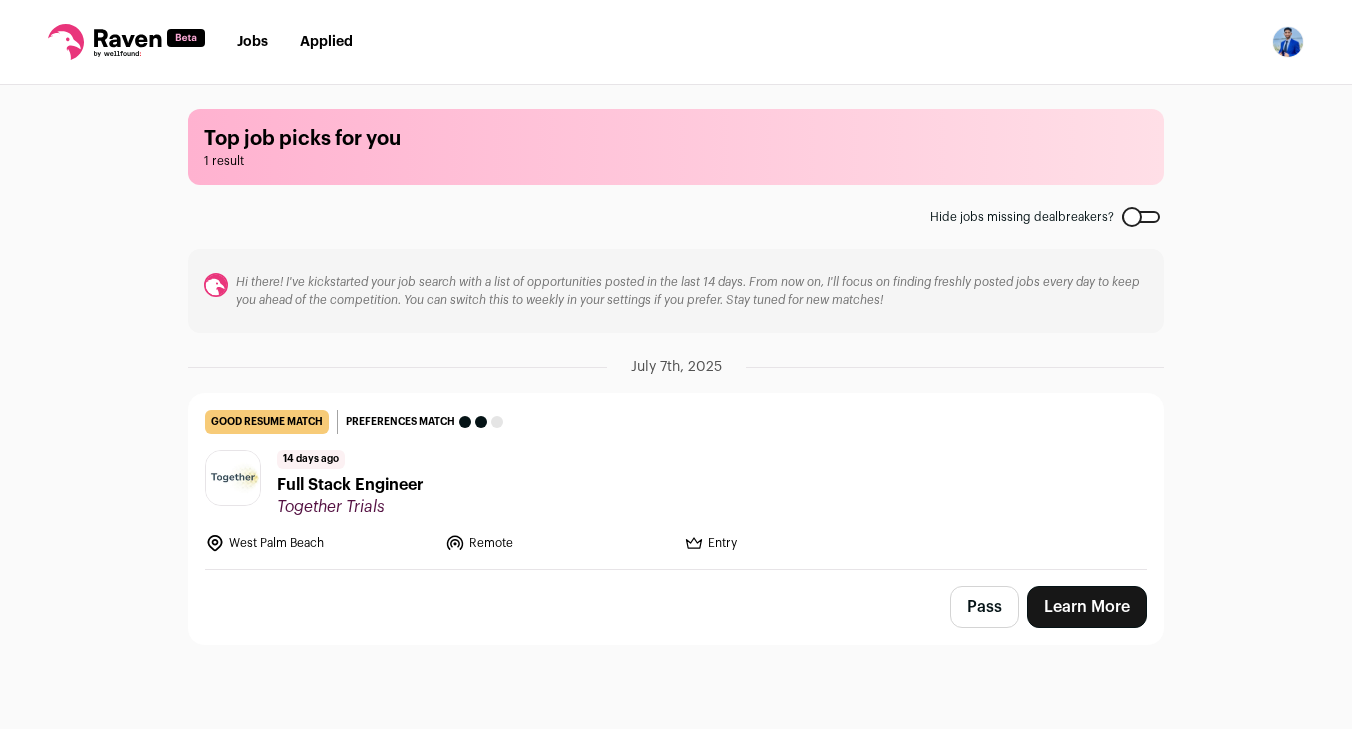 click on "Full Stack Engineer" at bounding box center [350, 485] 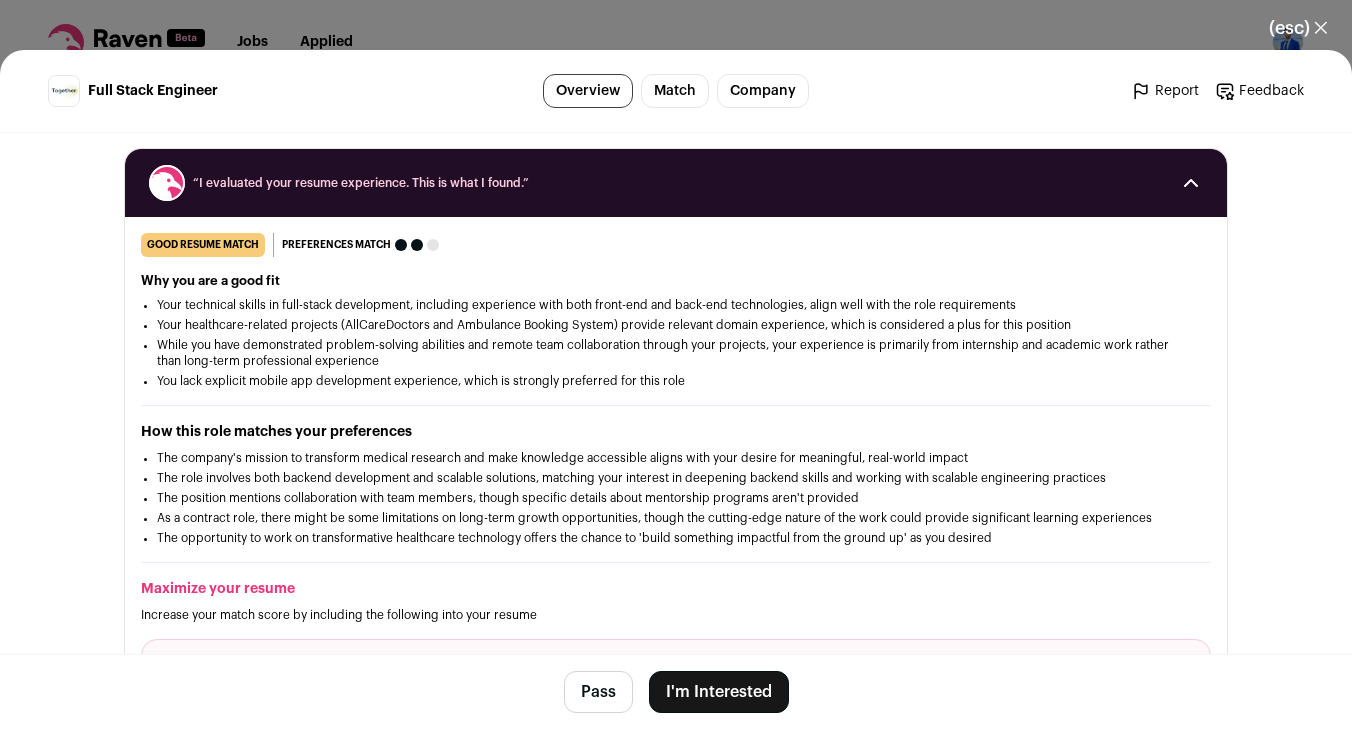 scroll, scrollTop: 221, scrollLeft: 0, axis: vertical 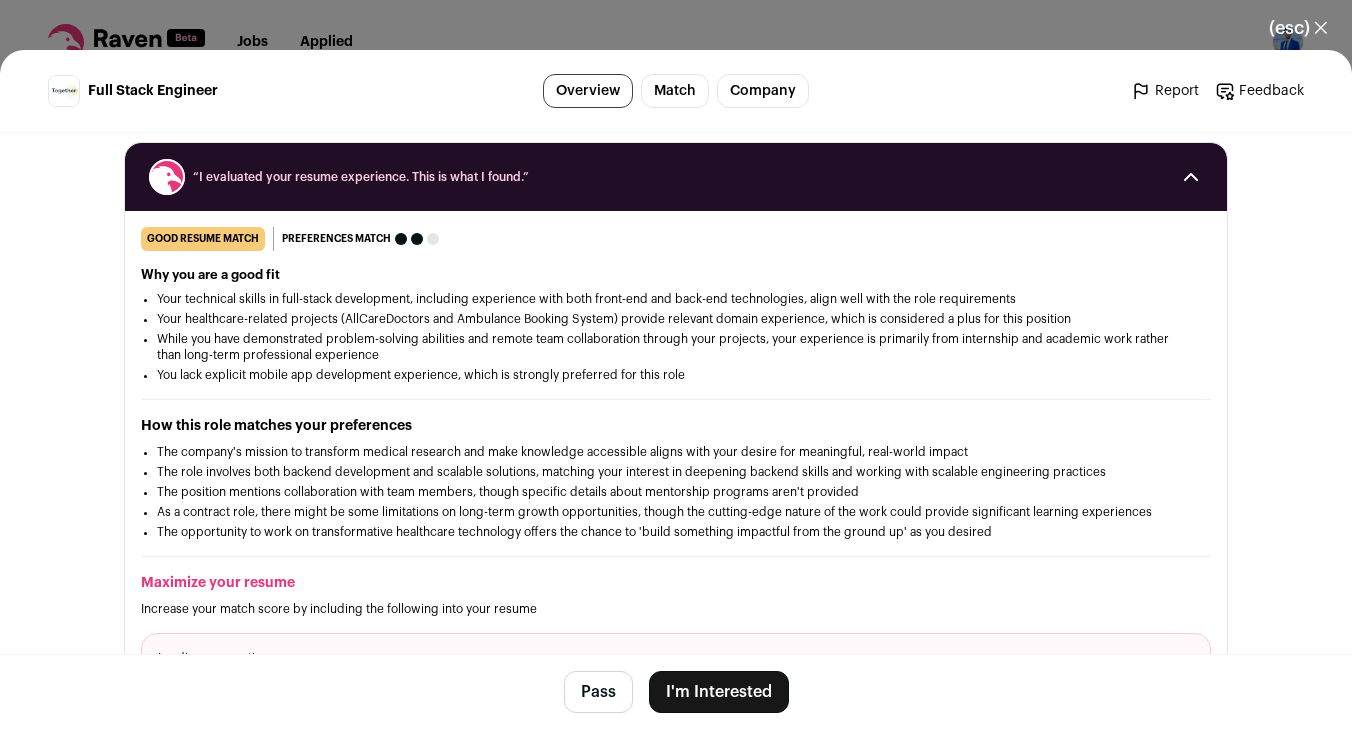 click on "I'm Interested" at bounding box center [719, 692] 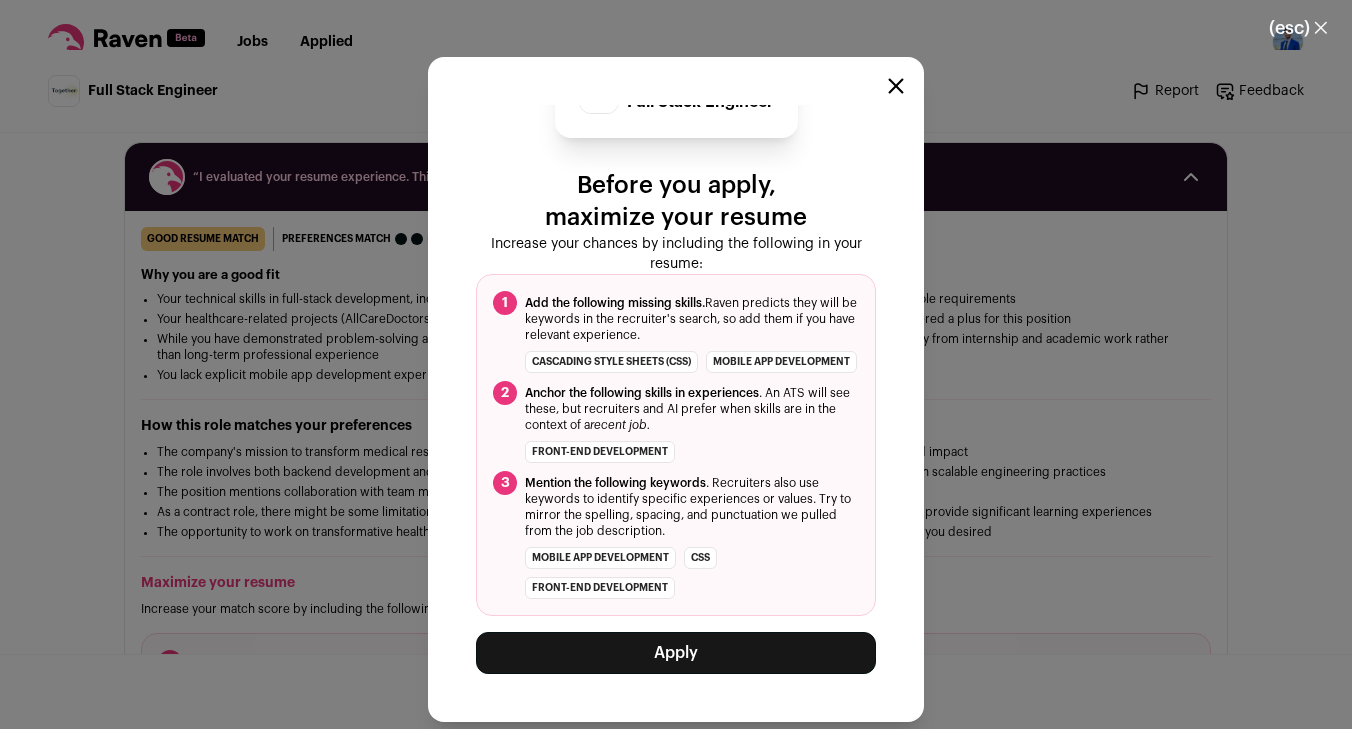 scroll, scrollTop: 88, scrollLeft: 0, axis: vertical 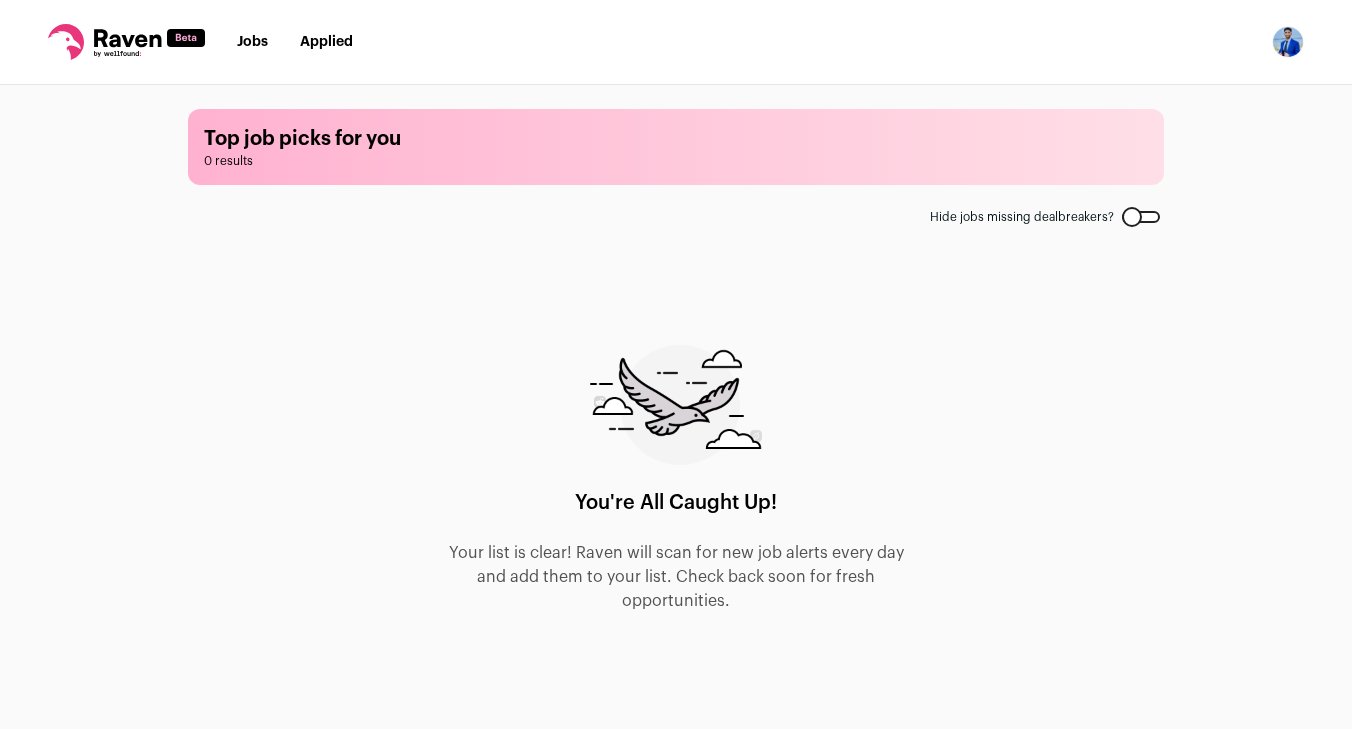 click on "Applied" at bounding box center [326, 42] 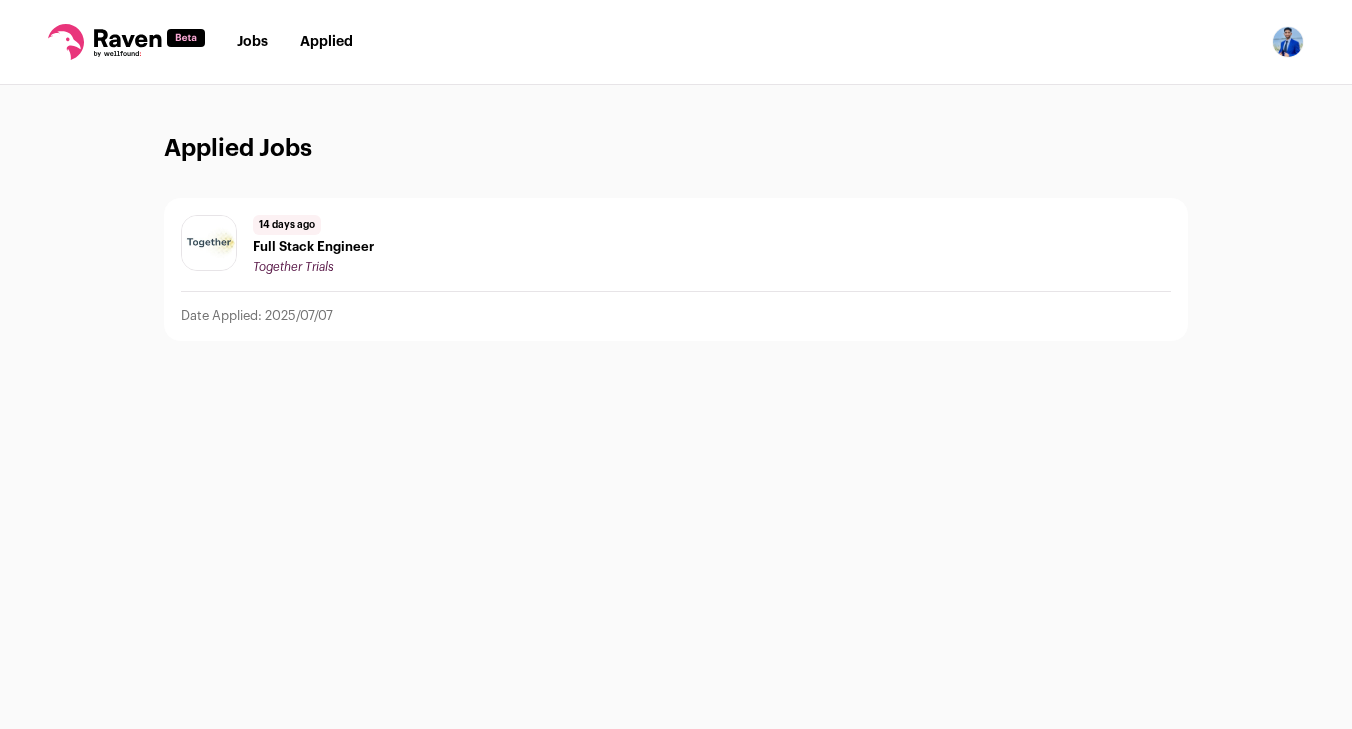 click on "[14 days ago]
Full Stack Engineer
Together Trials" at bounding box center (313, 245) 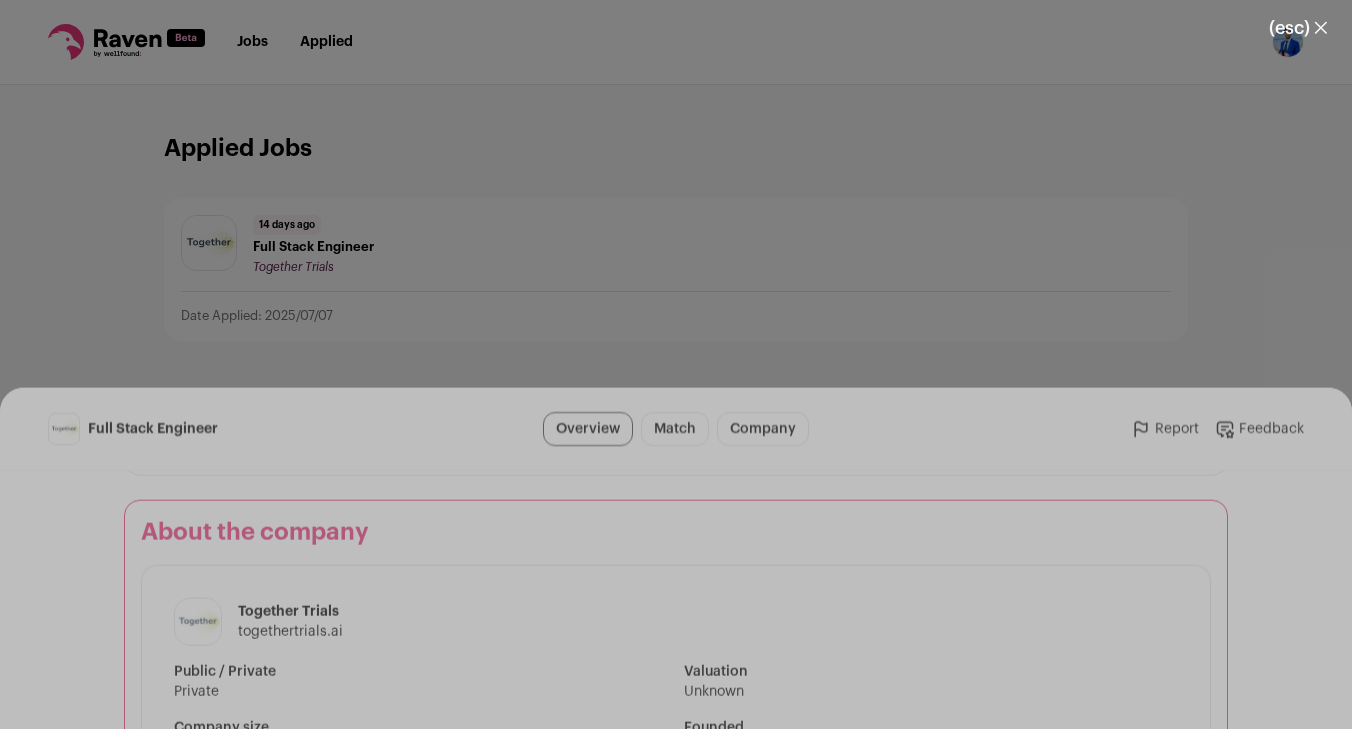 scroll, scrollTop: 1492, scrollLeft: 0, axis: vertical 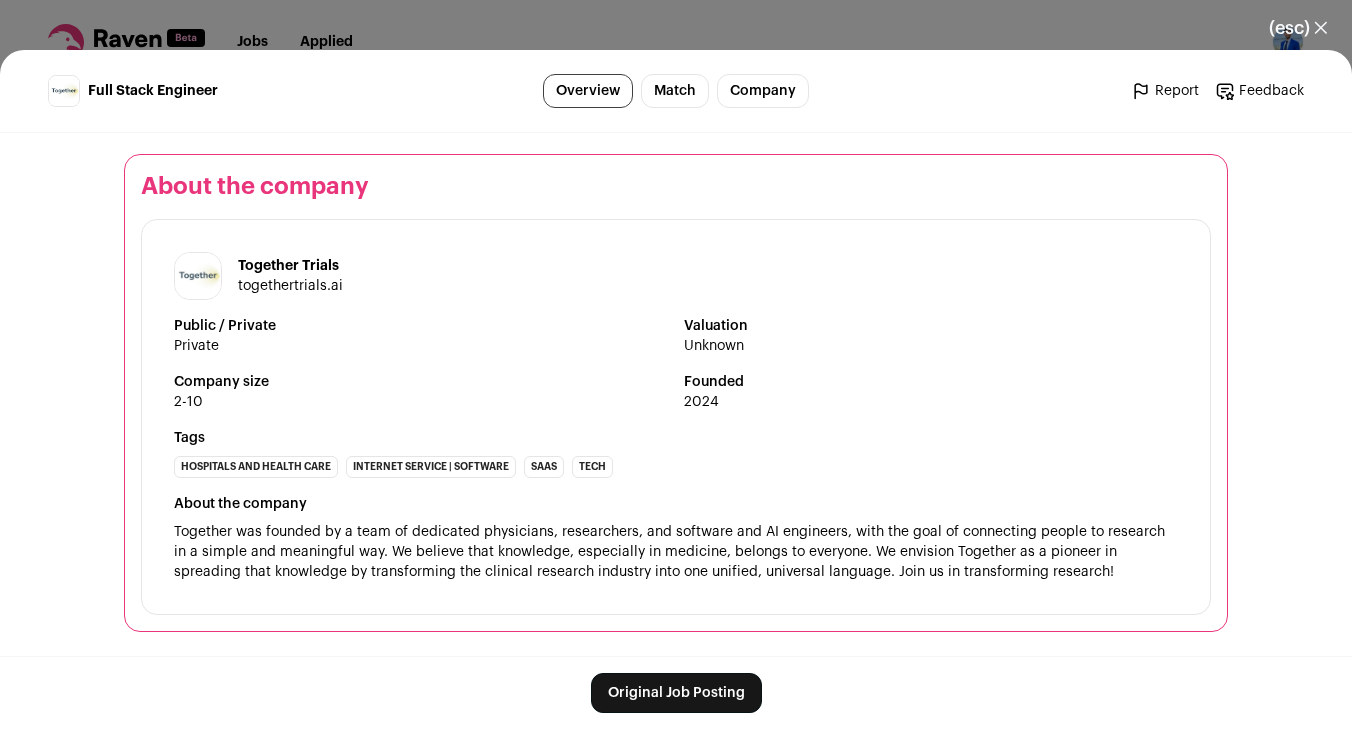 click on "togethertrials.ai" at bounding box center (290, 286) 